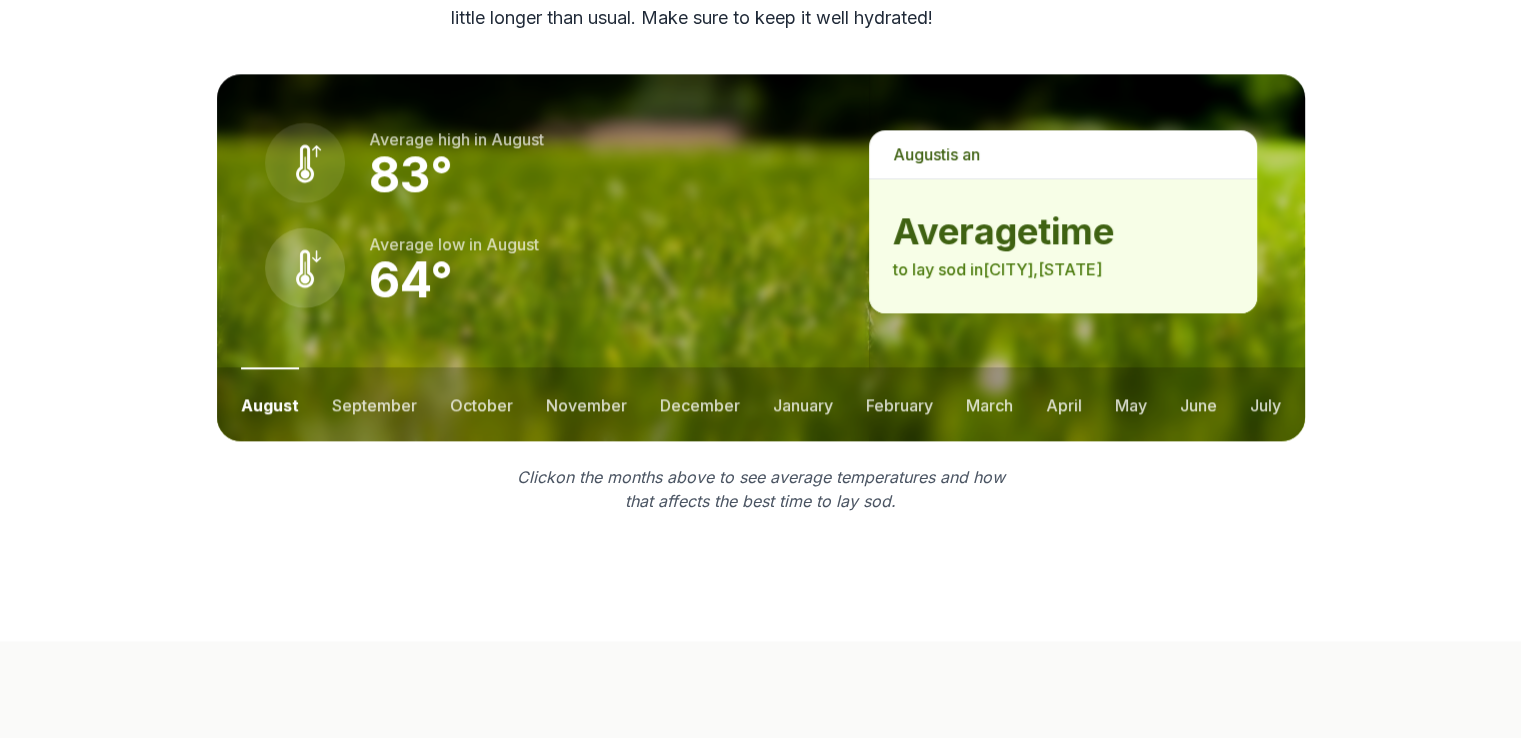 scroll, scrollTop: 2689, scrollLeft: 0, axis: vertical 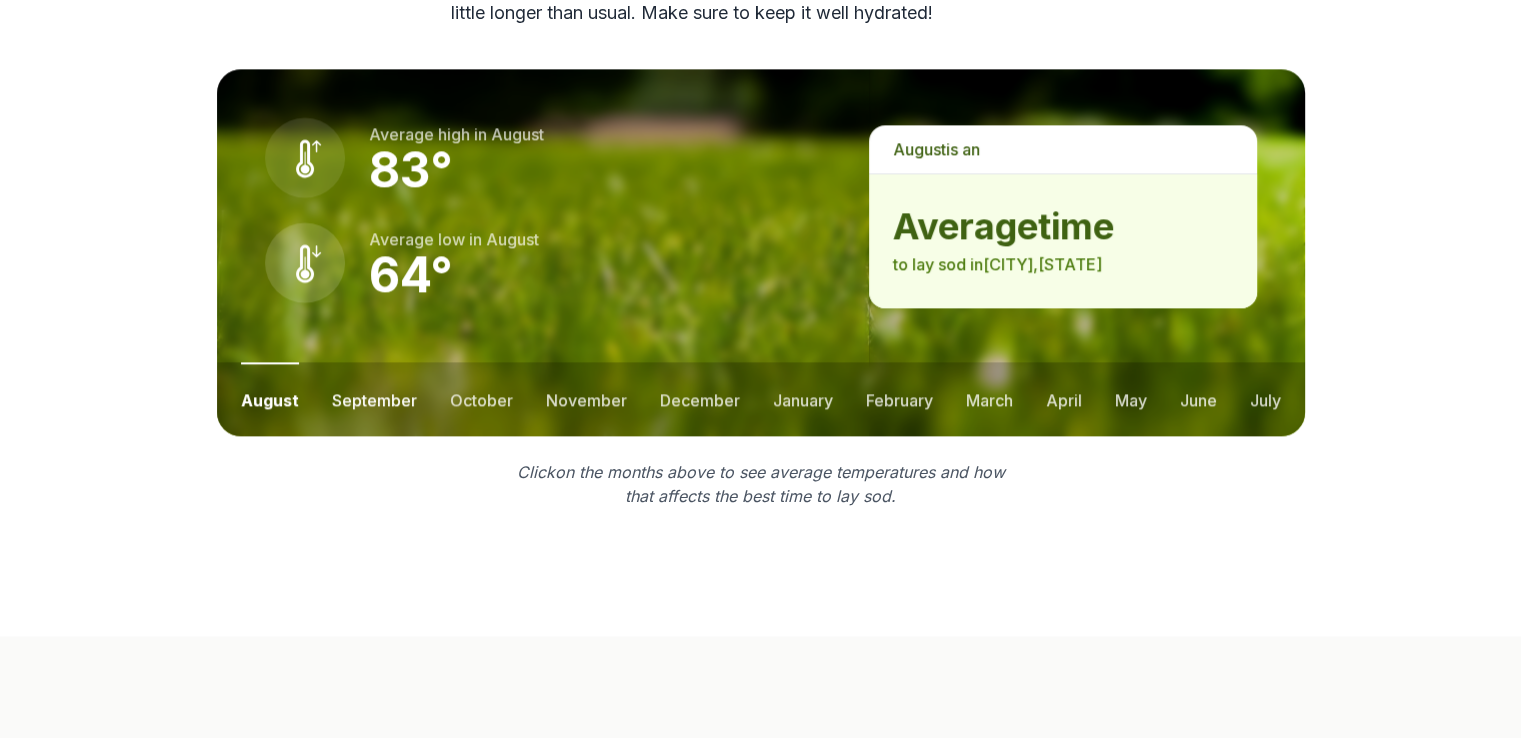 click on "september" at bounding box center (374, 399) 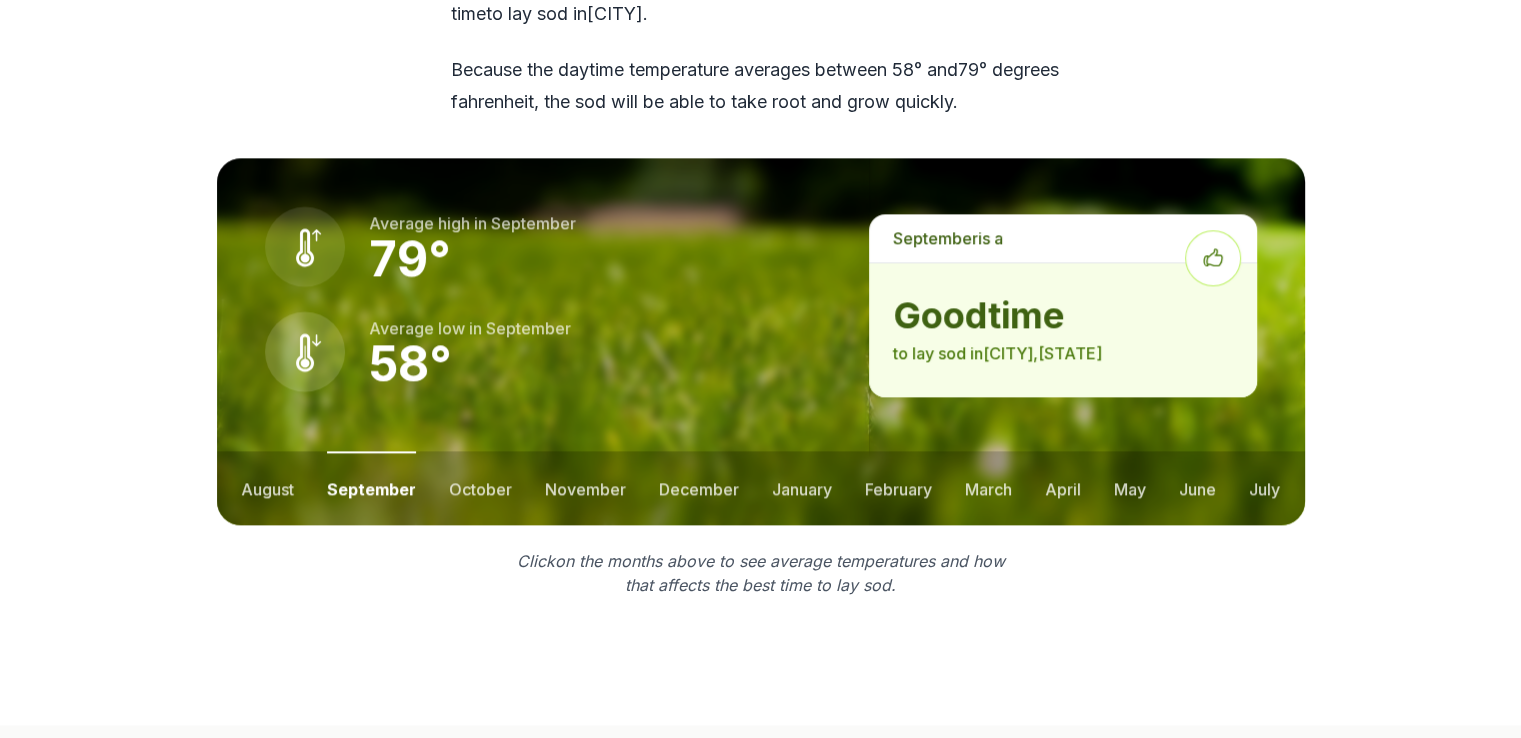 scroll, scrollTop: 2563, scrollLeft: 0, axis: vertical 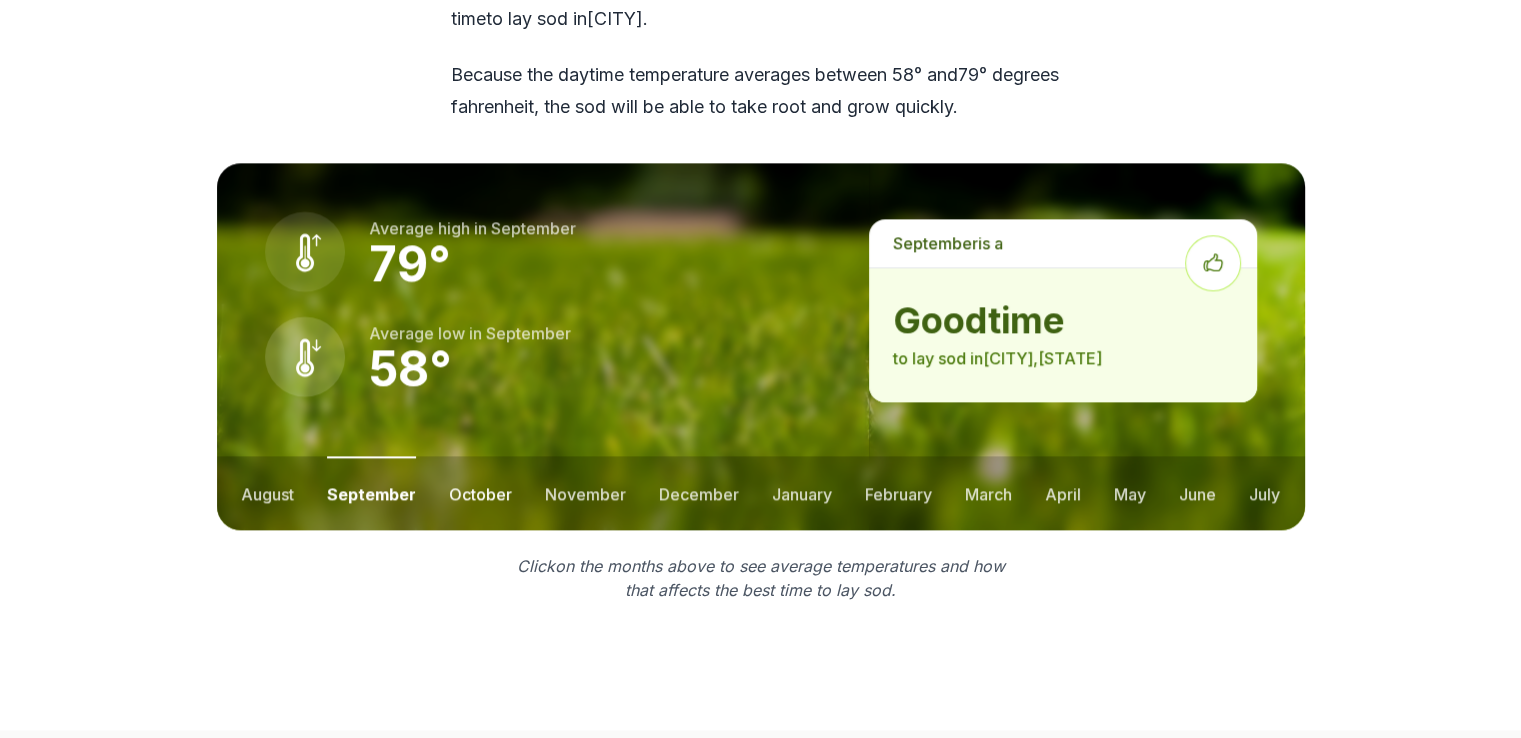 click on "october" at bounding box center (480, 493) 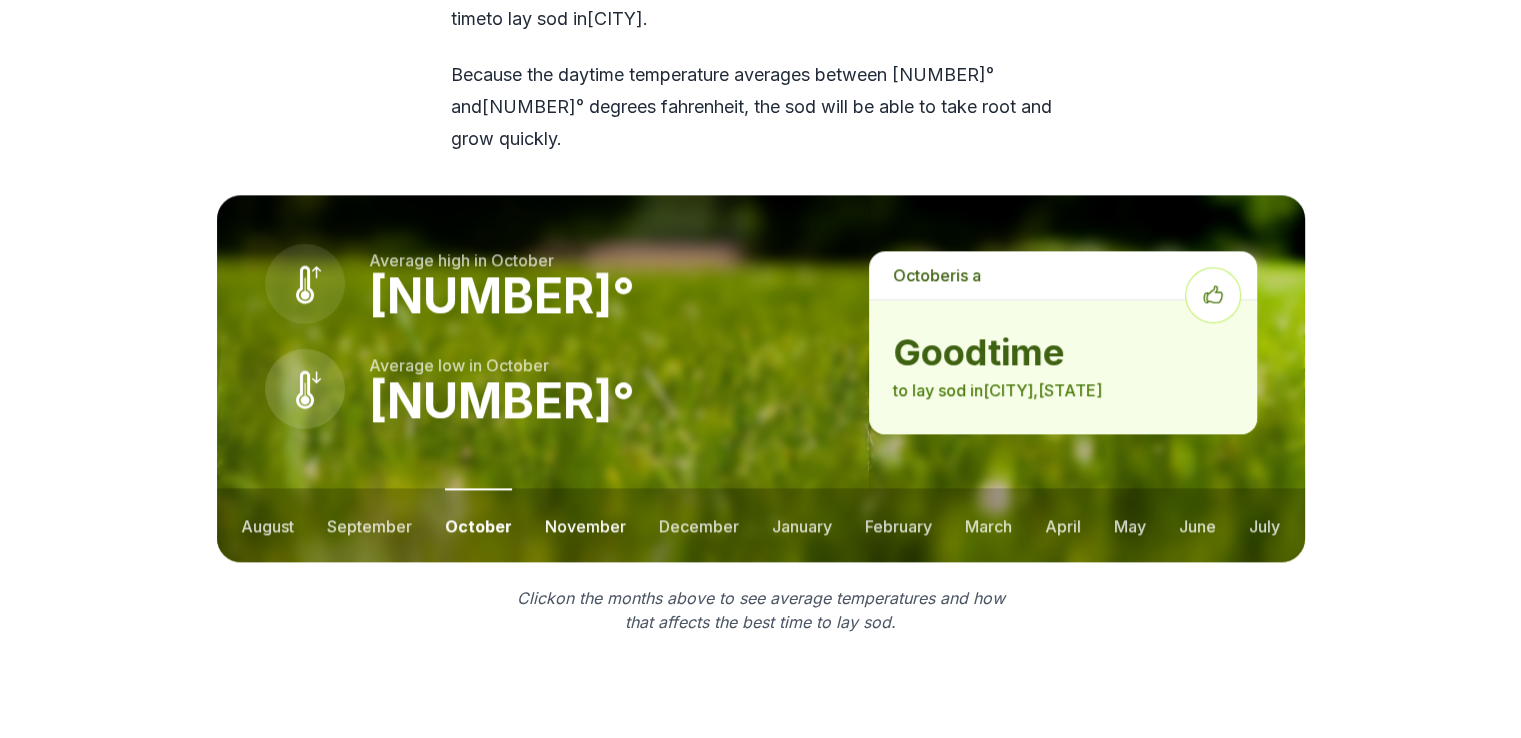 click on "november" at bounding box center (585, 525) 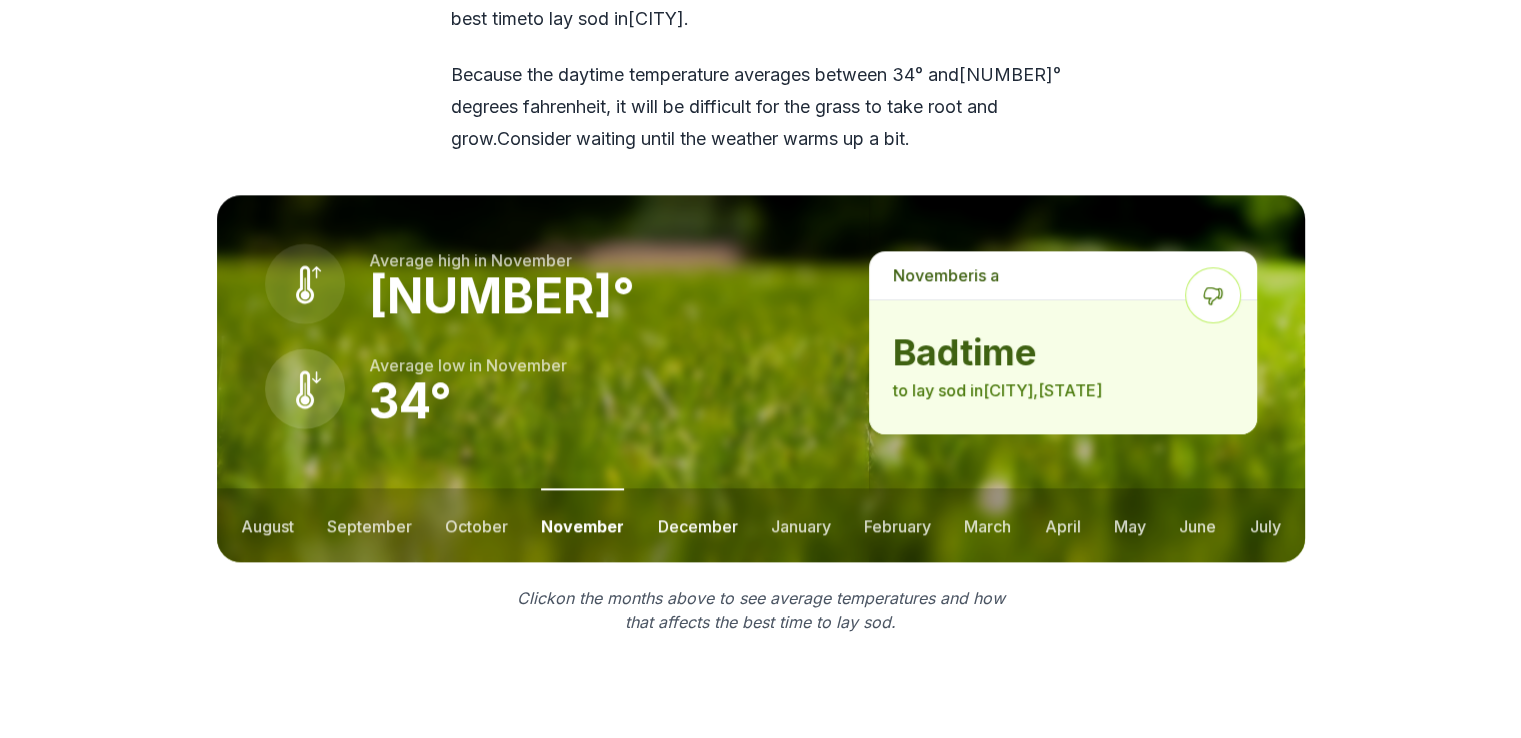 click on "december" at bounding box center [698, 525] 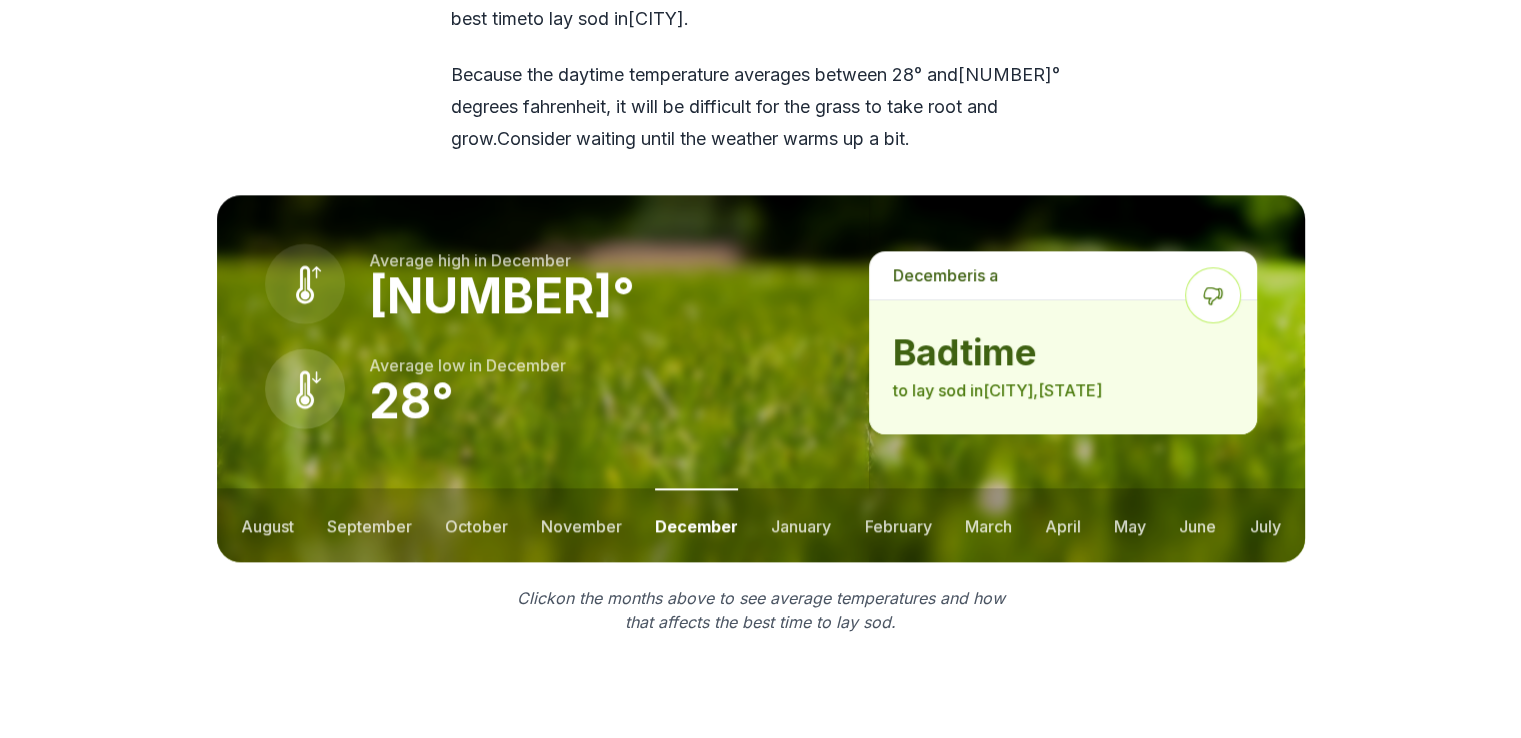 click on "august september october november december january february march april may june july" at bounding box center [761, 525] 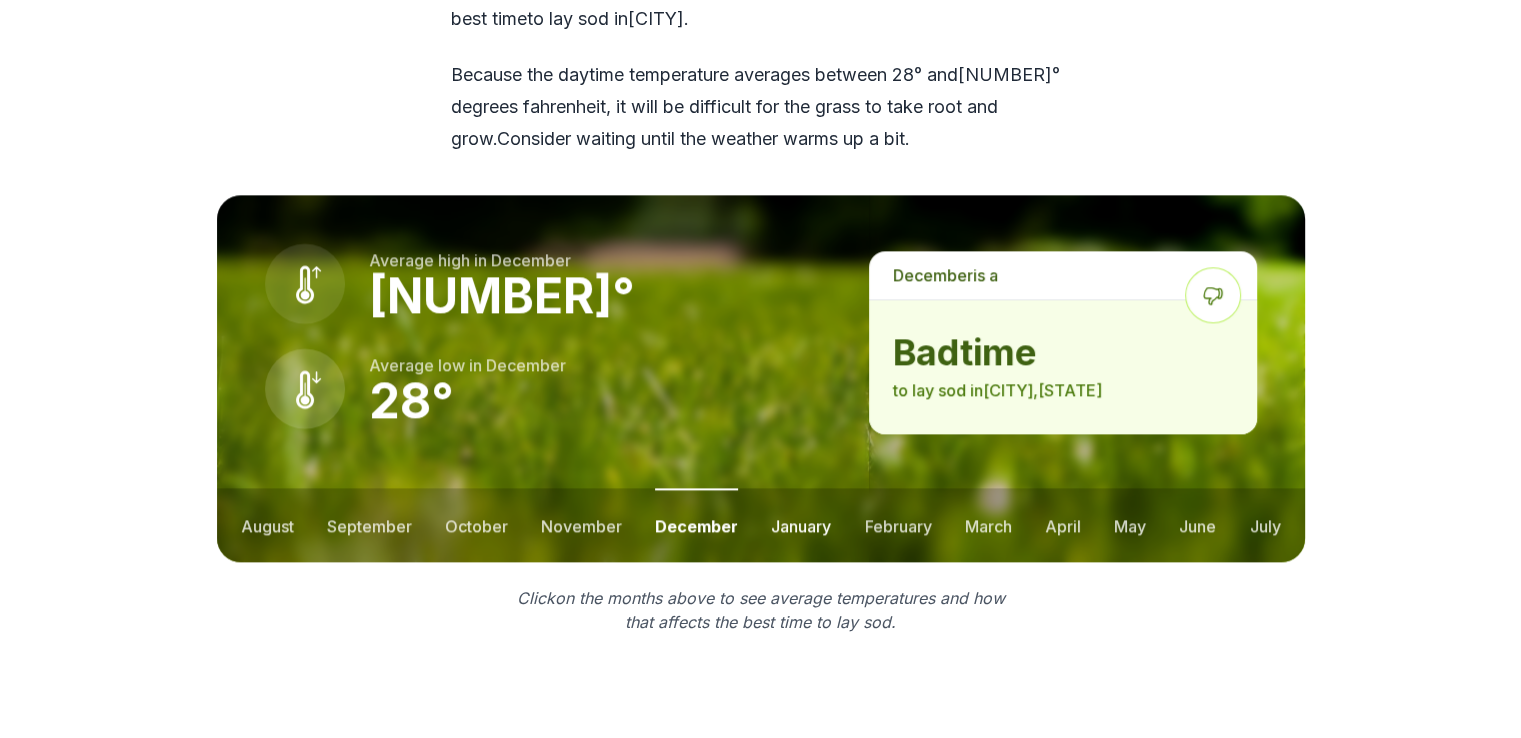 click on "january" at bounding box center [801, 525] 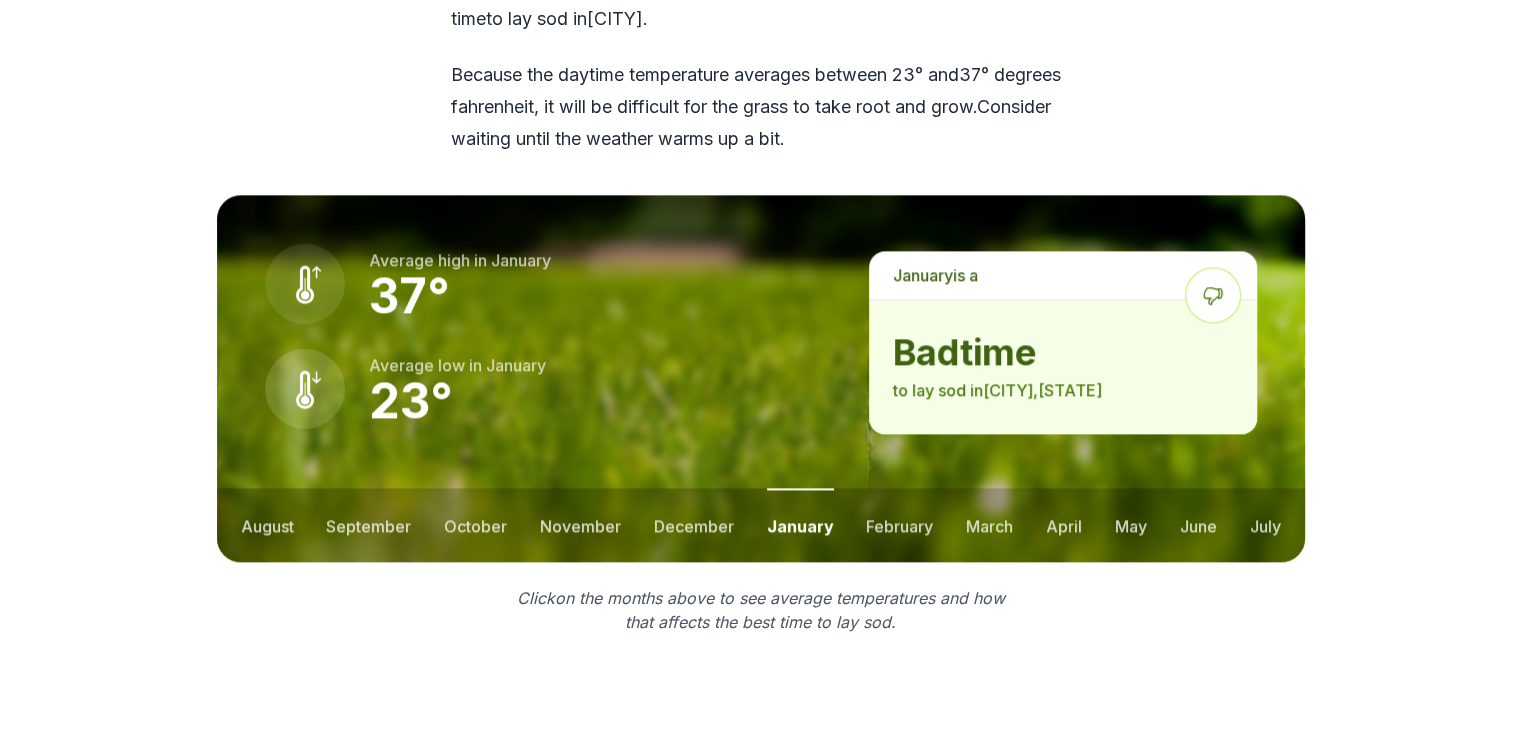 click on "august september october november december january february march april may june july" at bounding box center (761, 525) 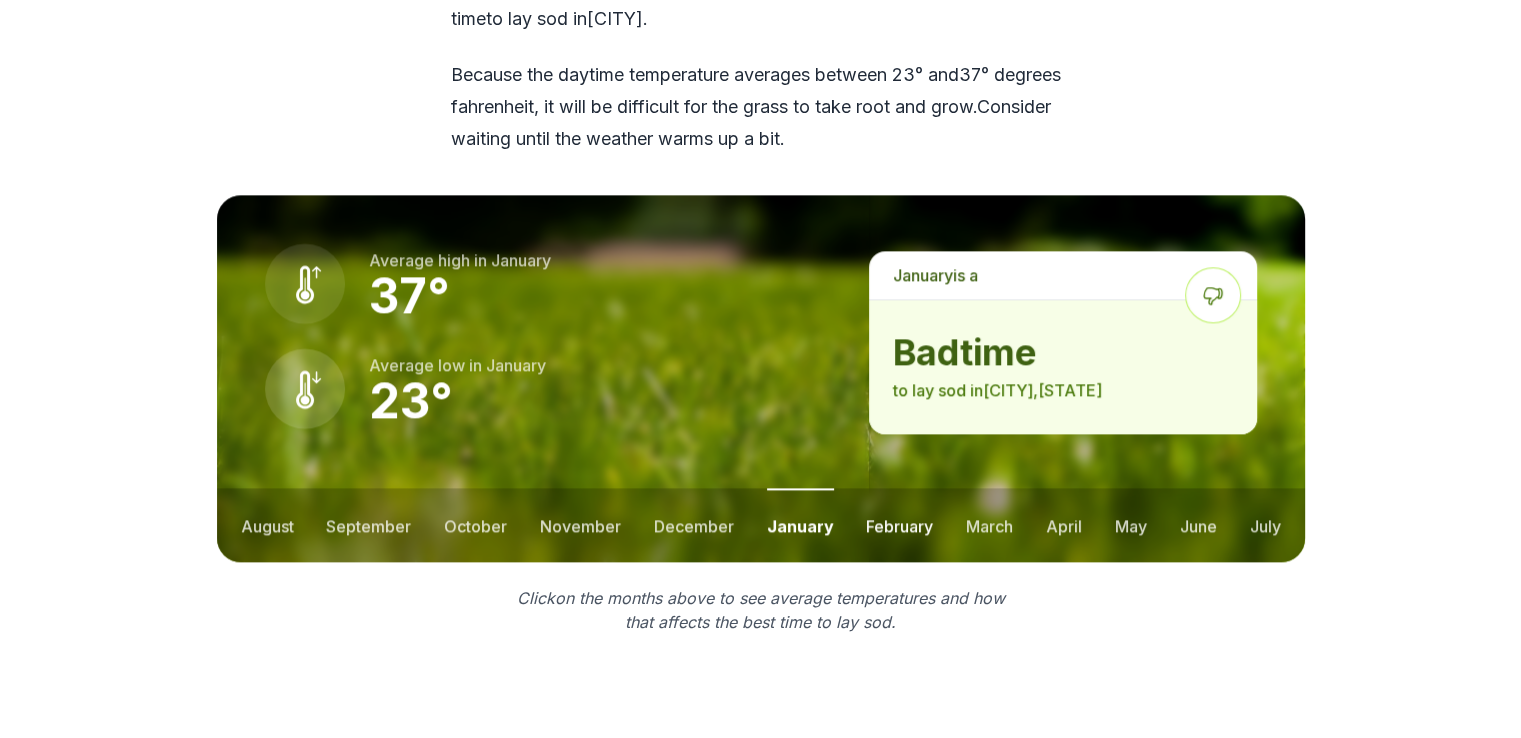 click on "february" at bounding box center [899, 525] 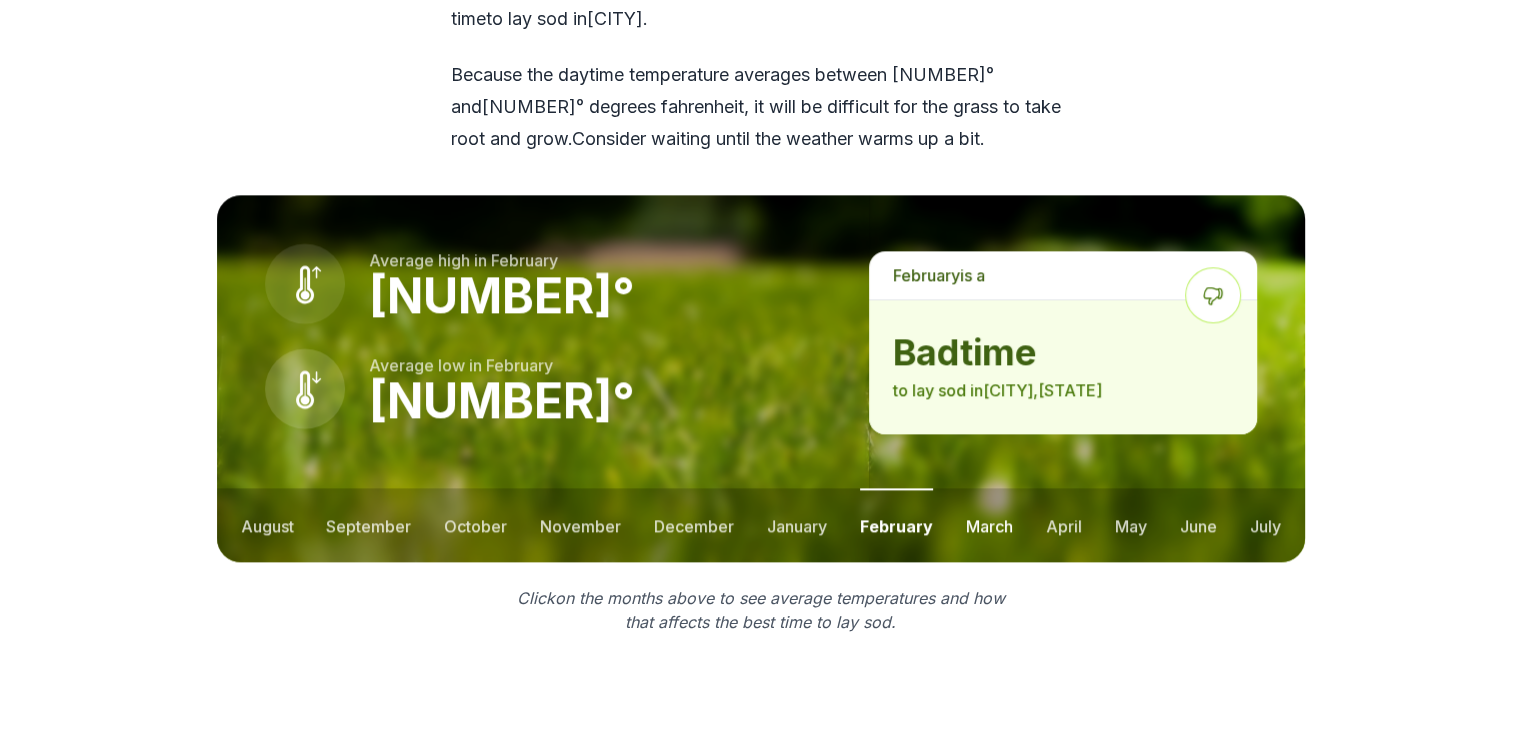 click on "march" at bounding box center [989, 525] 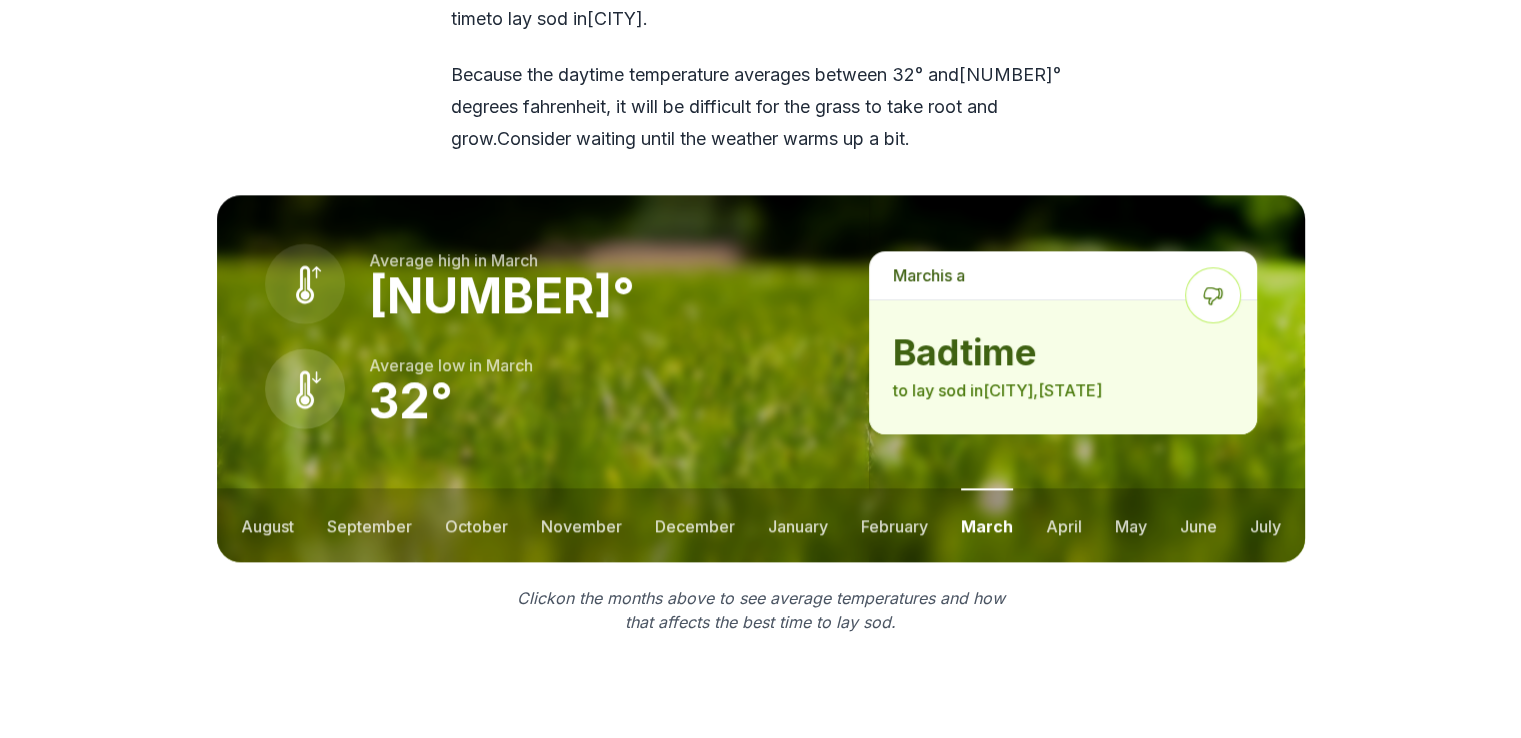 click on "august september october november december january february march april may june july" at bounding box center [761, 525] 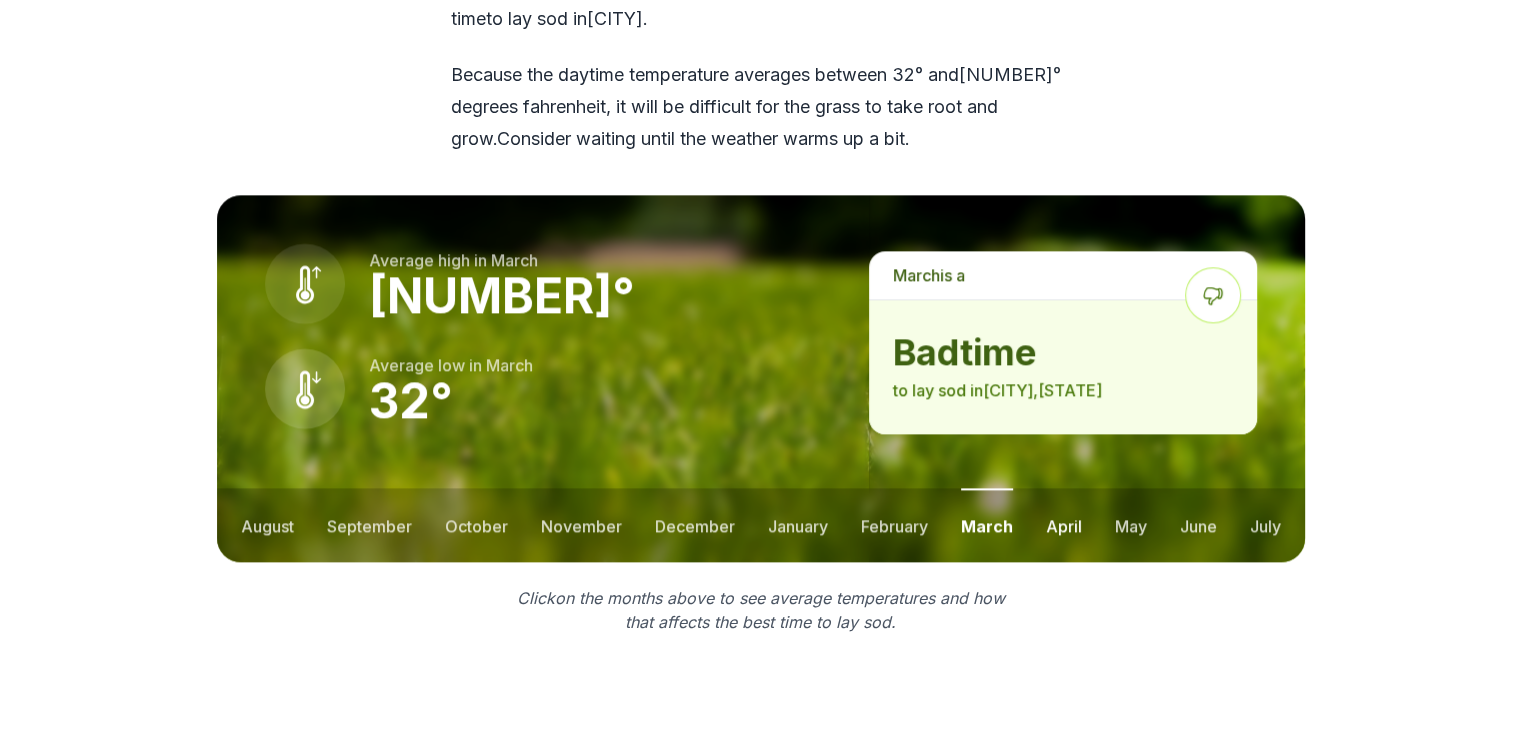 click on "april" at bounding box center [1064, 525] 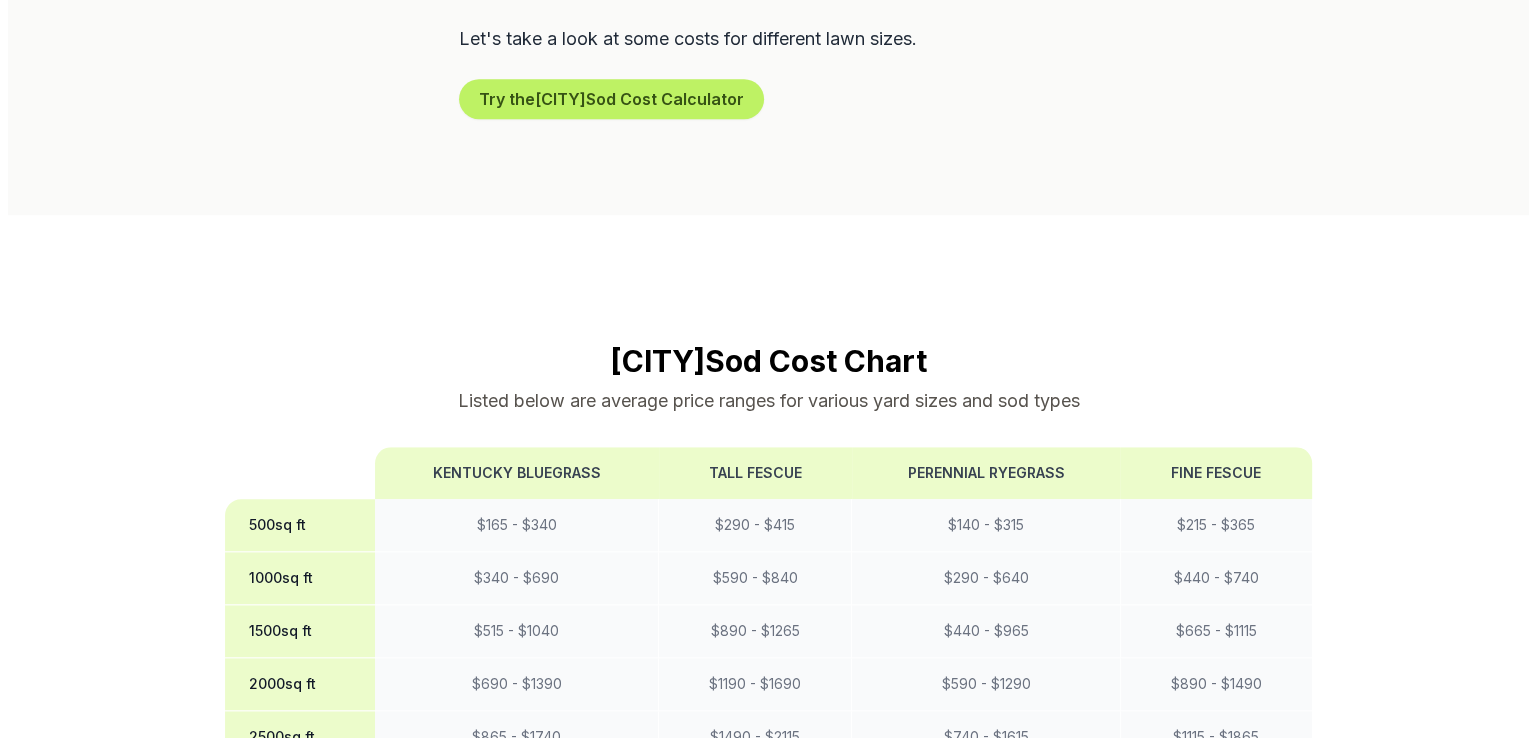 scroll, scrollTop: 929, scrollLeft: 0, axis: vertical 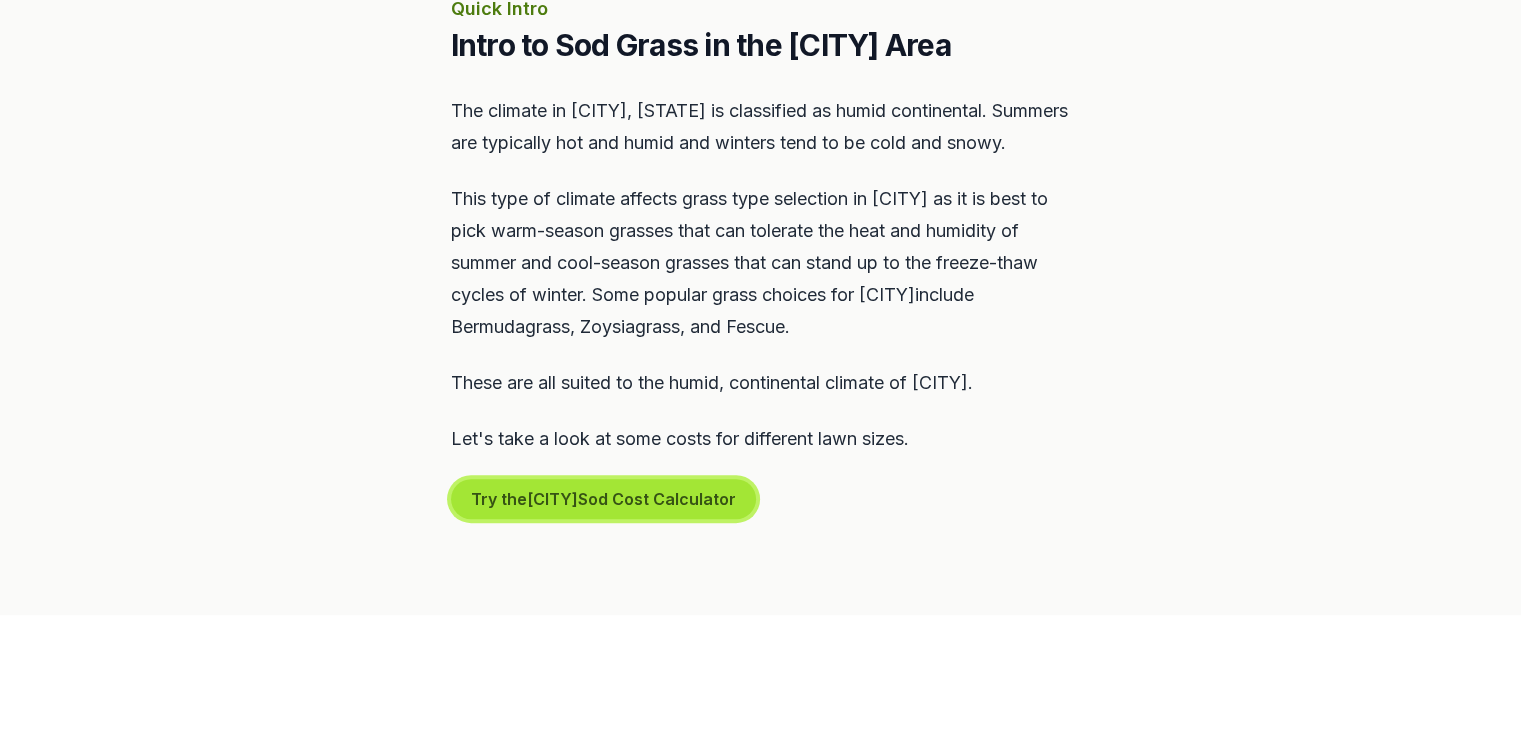 click on "Try the [CITY] Sod Cost Calculator" at bounding box center (603, 499) 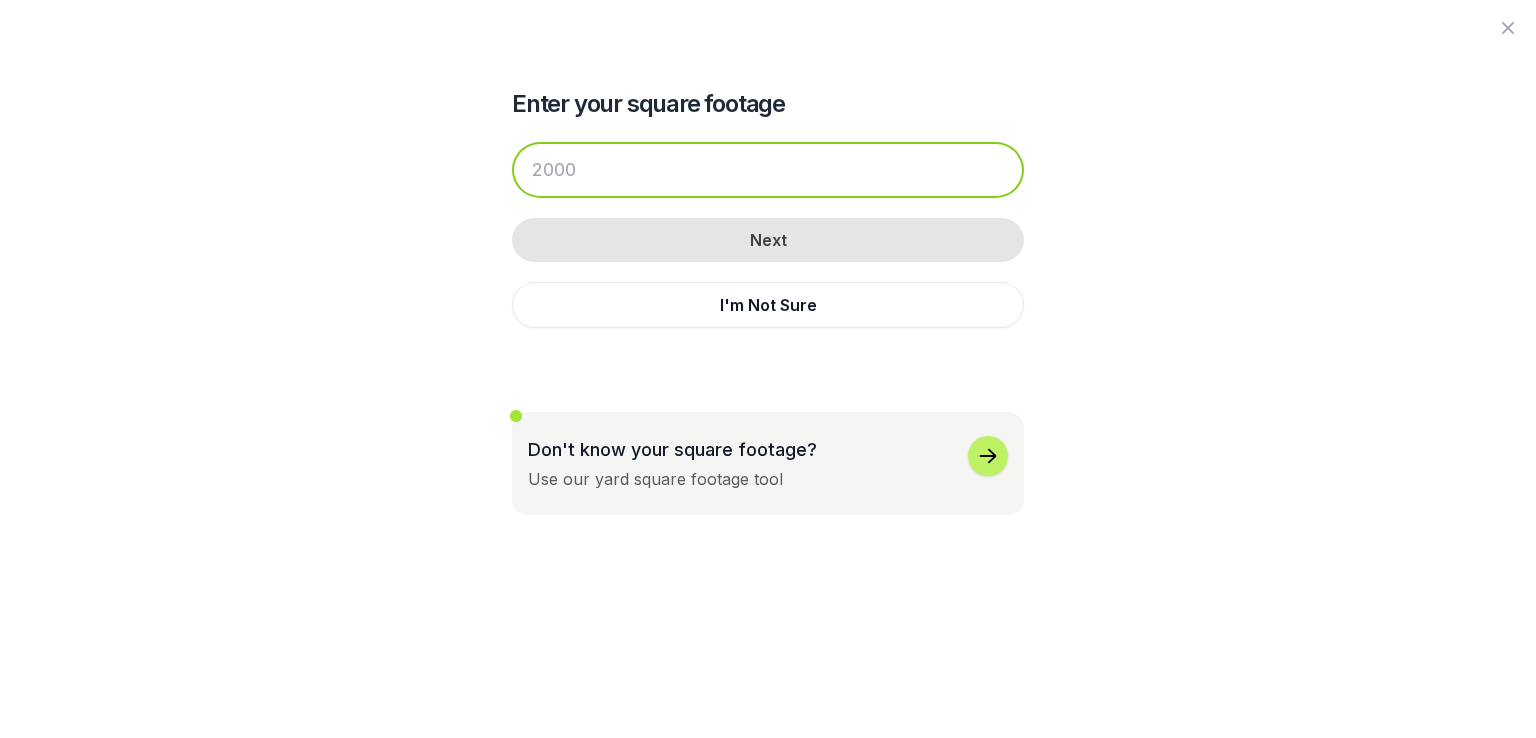 click at bounding box center [768, 170] 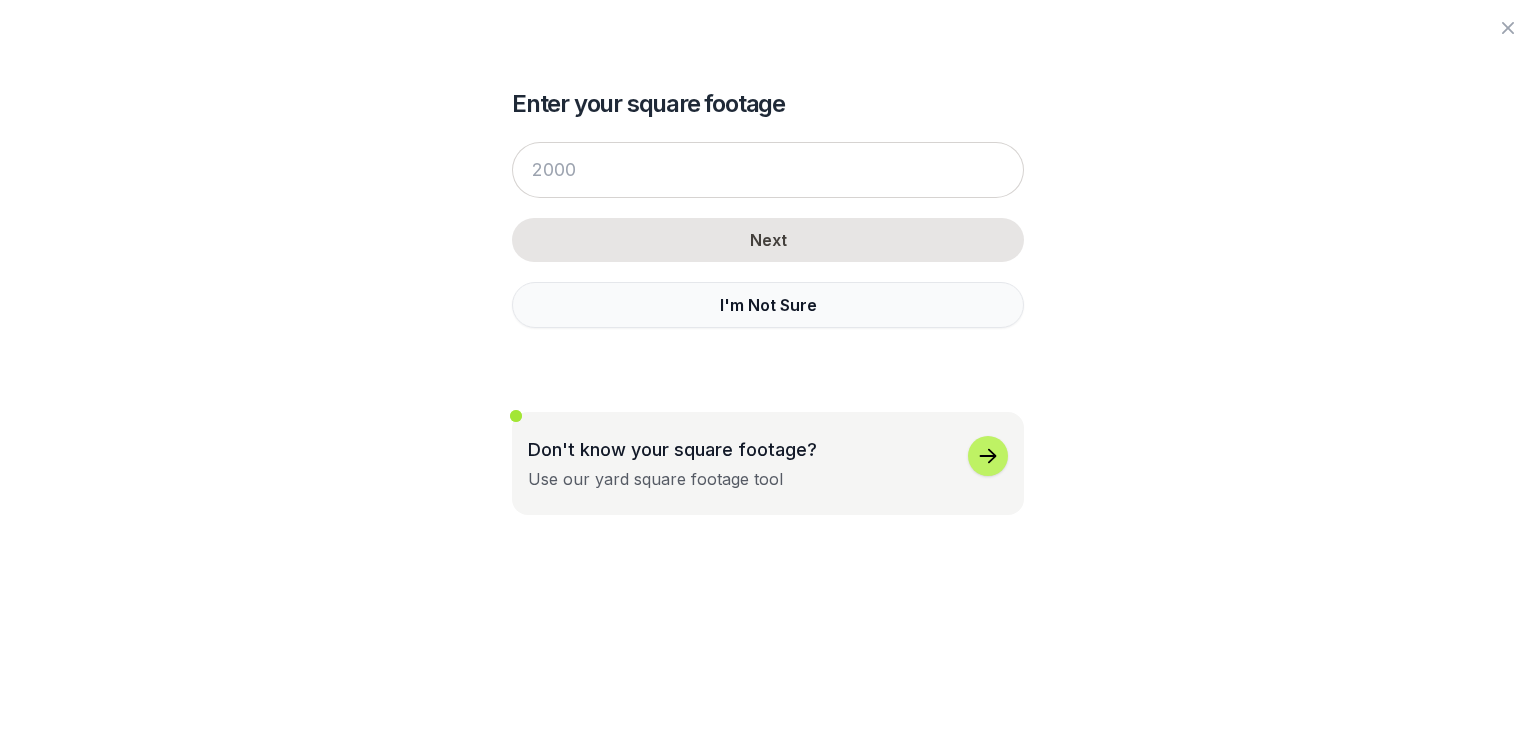 click on "I'm Not Sure" at bounding box center (768, 305) 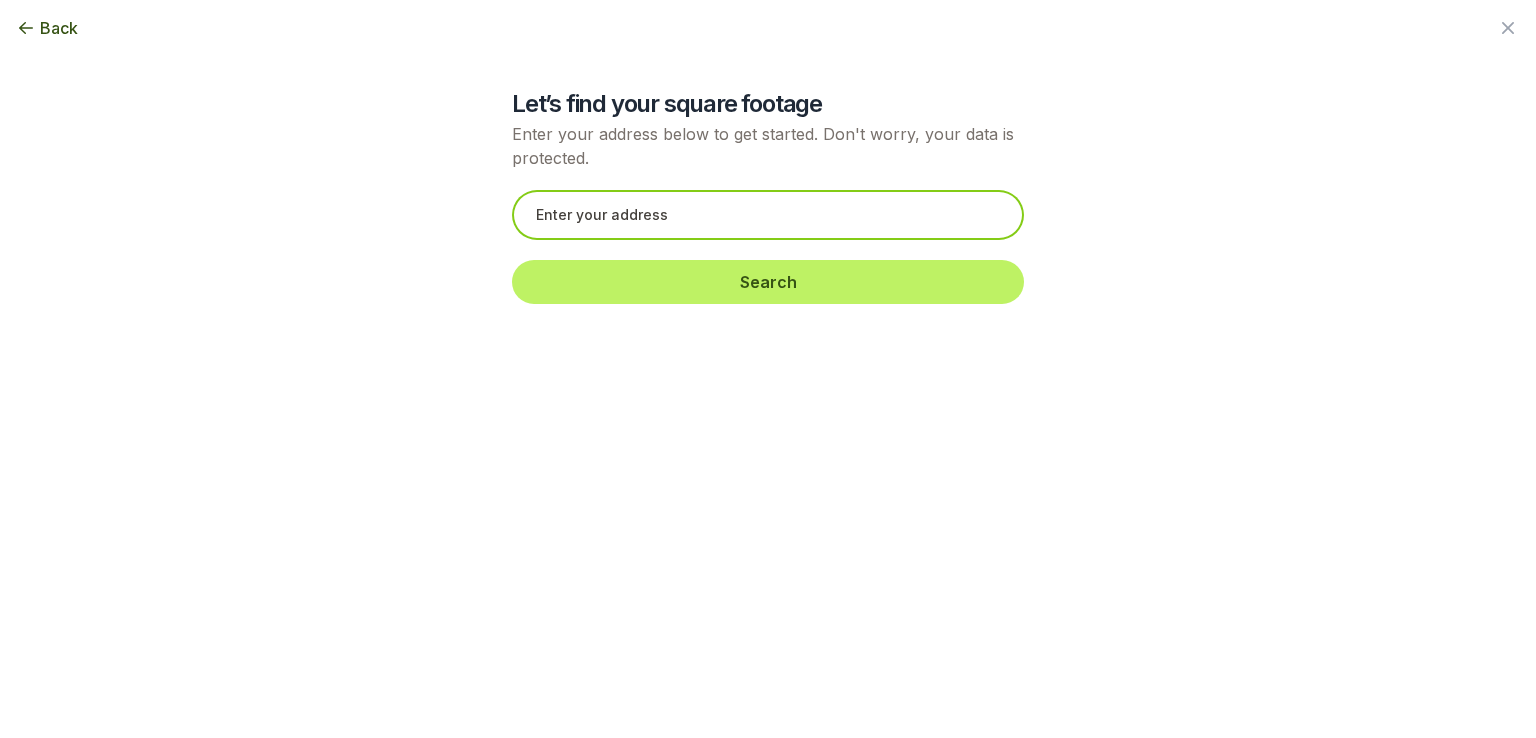 click at bounding box center (768, 215) 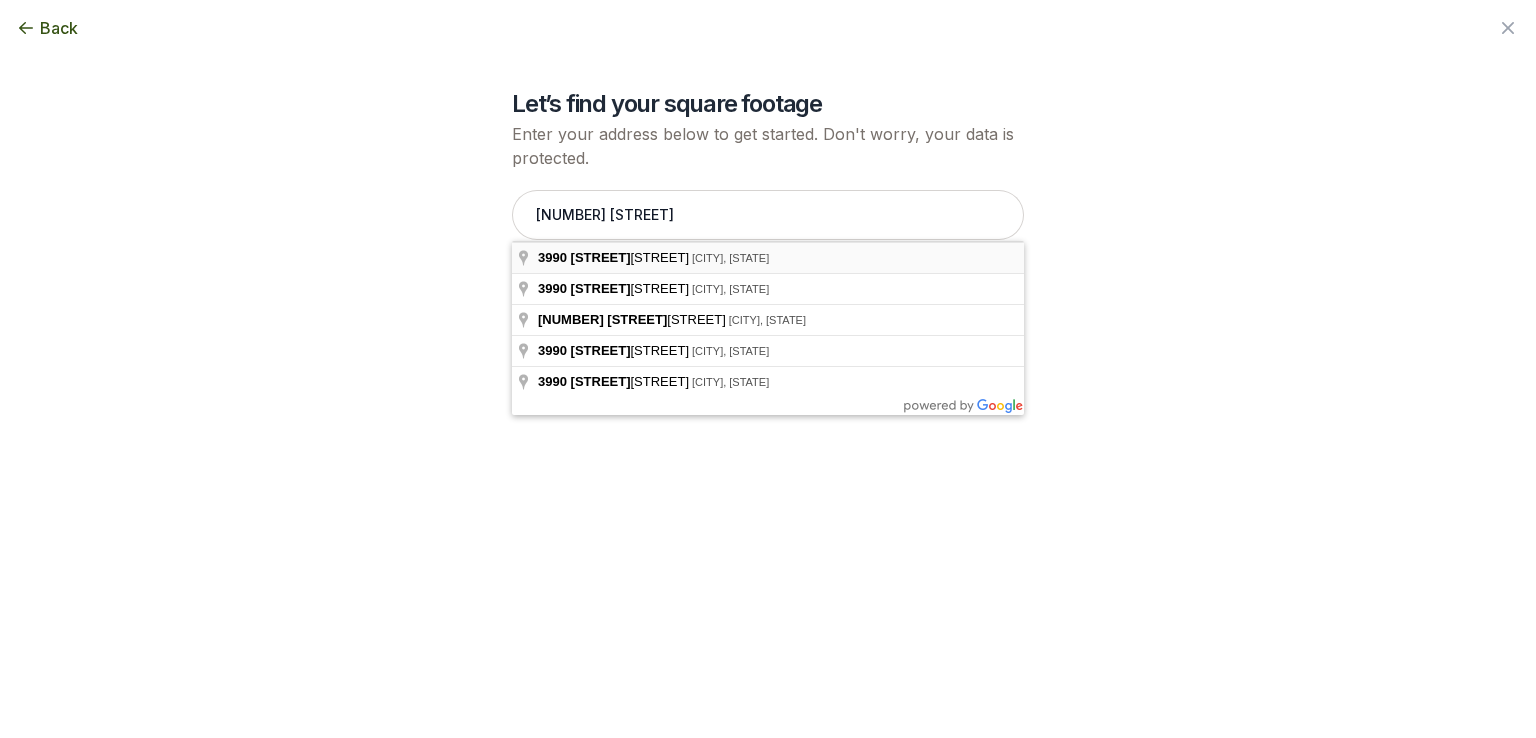 type on "[NUMBER] [STREET], [CITY], [STATE]" 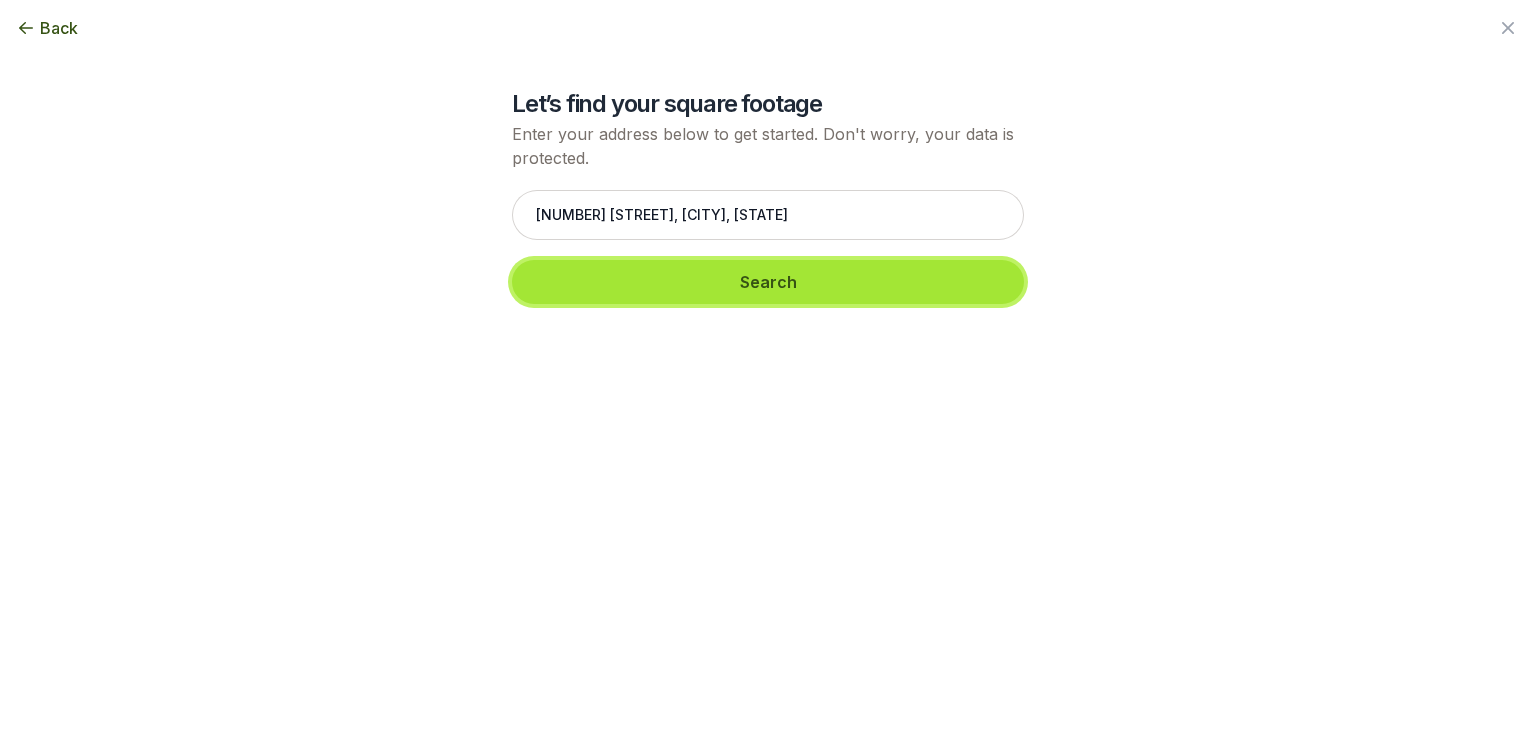 click on "Search" at bounding box center (768, 282) 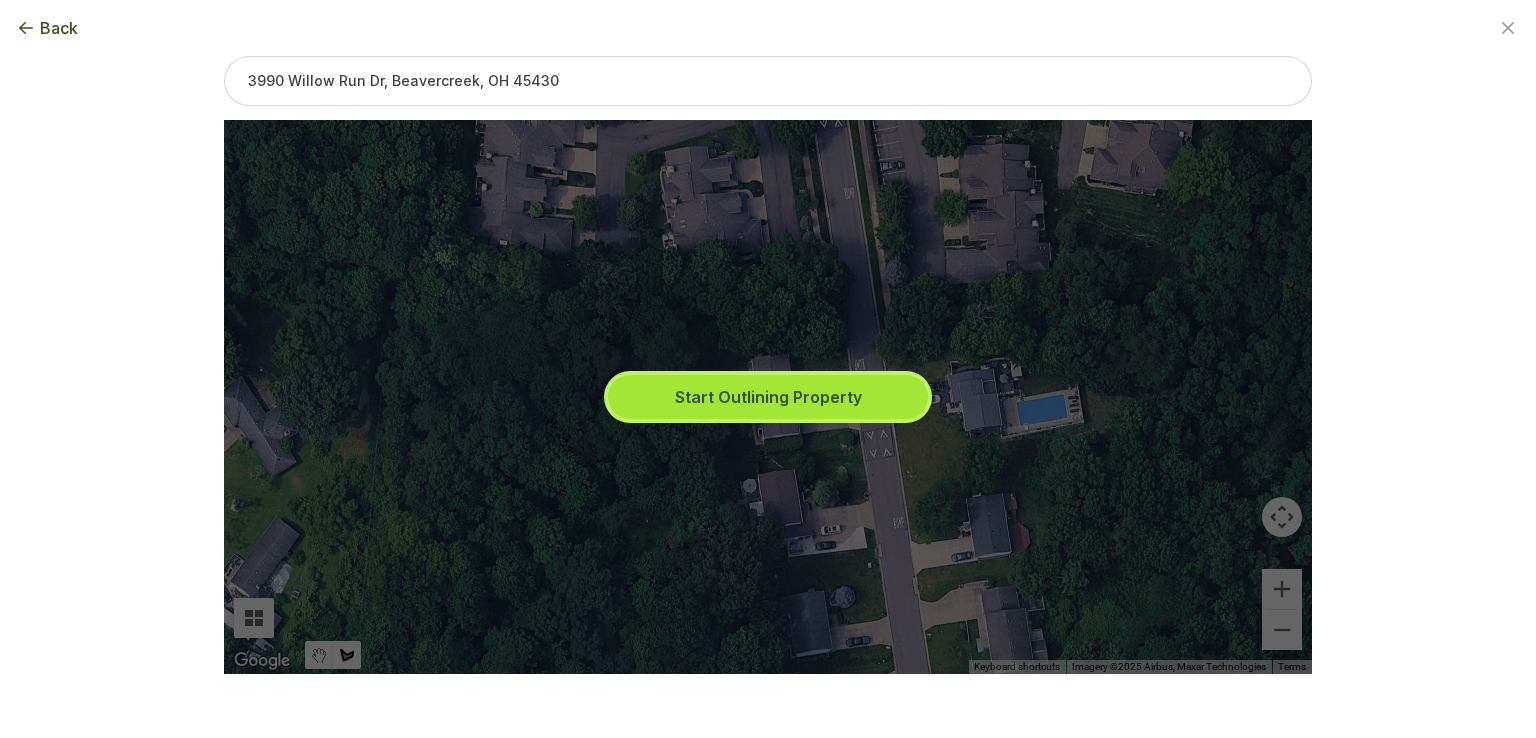 click on "Start Outlining Property" at bounding box center (768, 397) 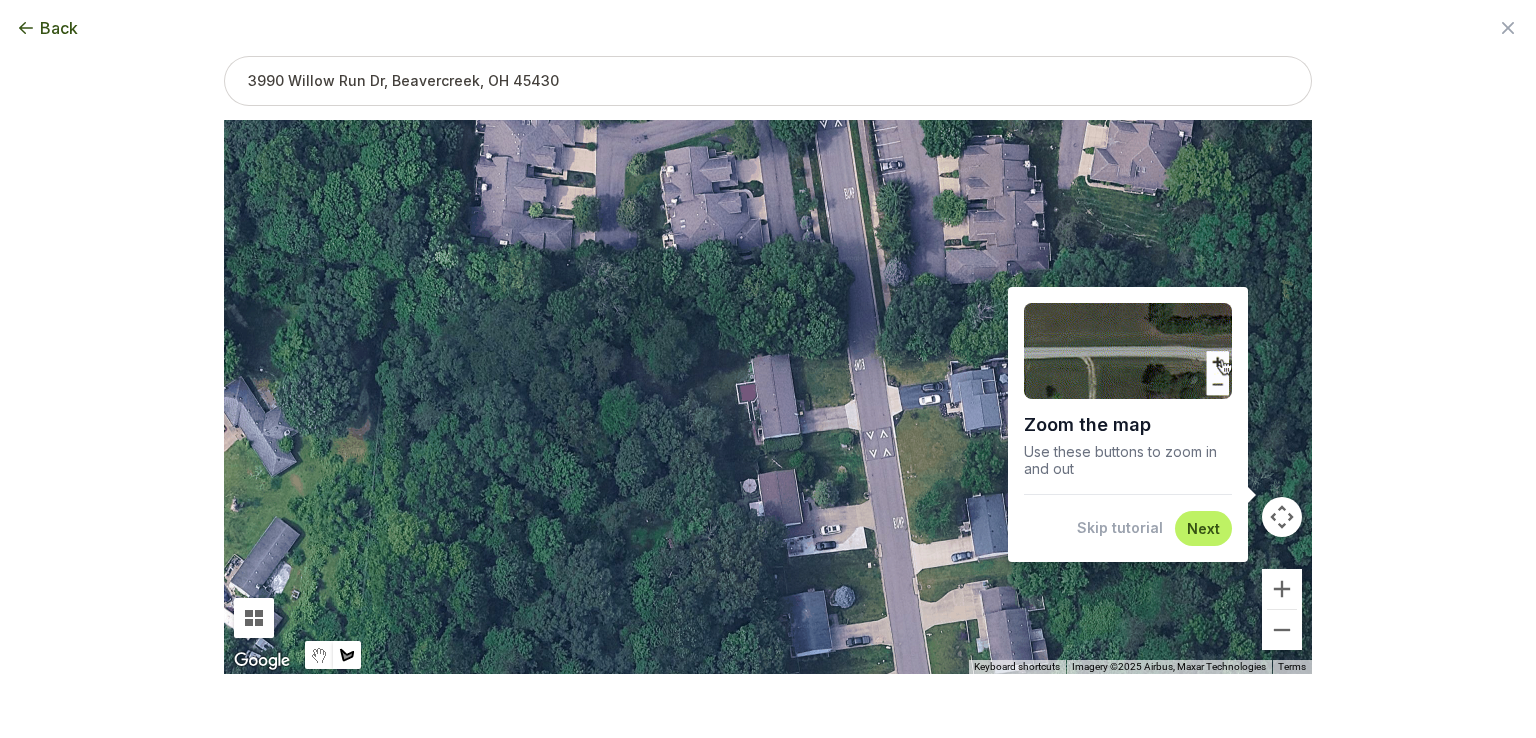 click at bounding box center (768, 397) 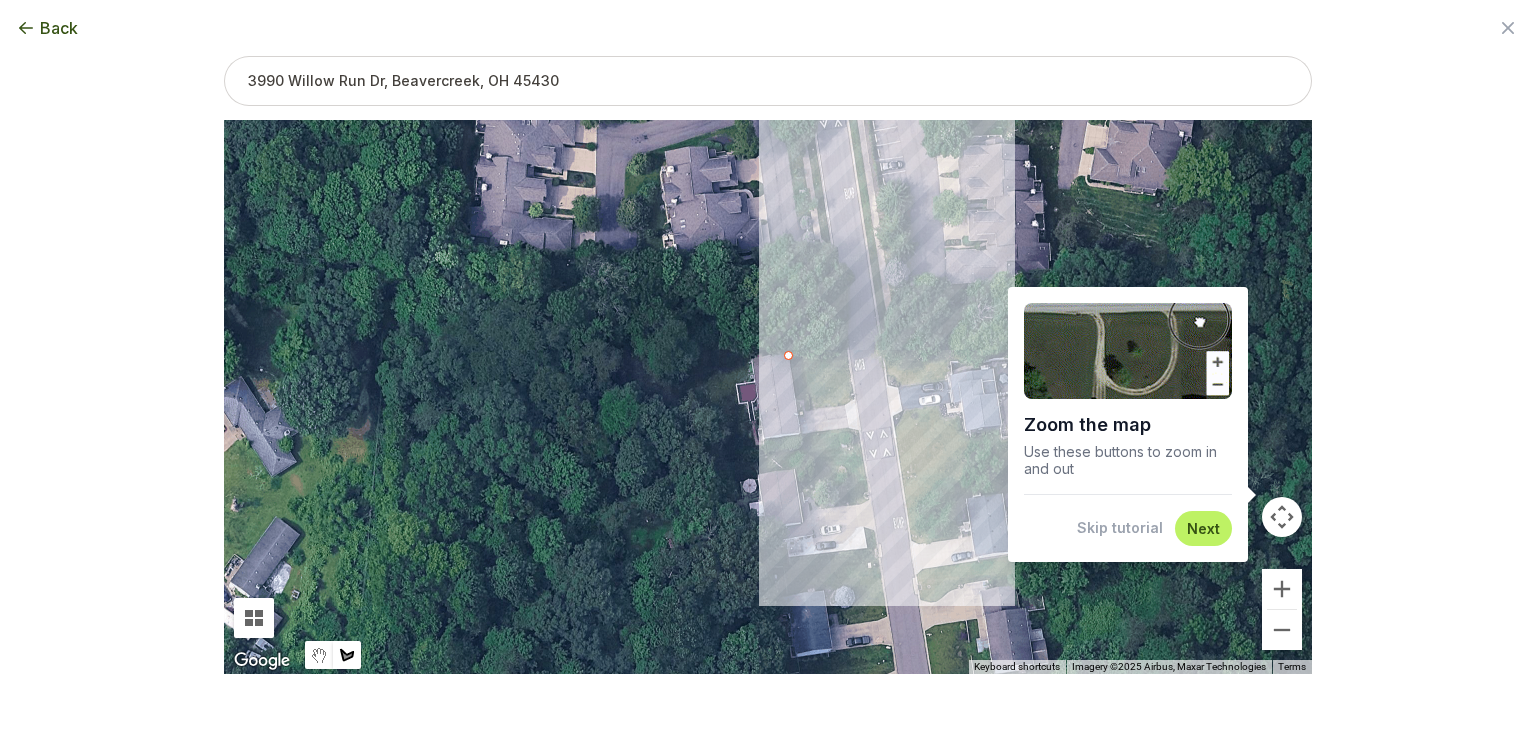 click at bounding box center (768, 397) 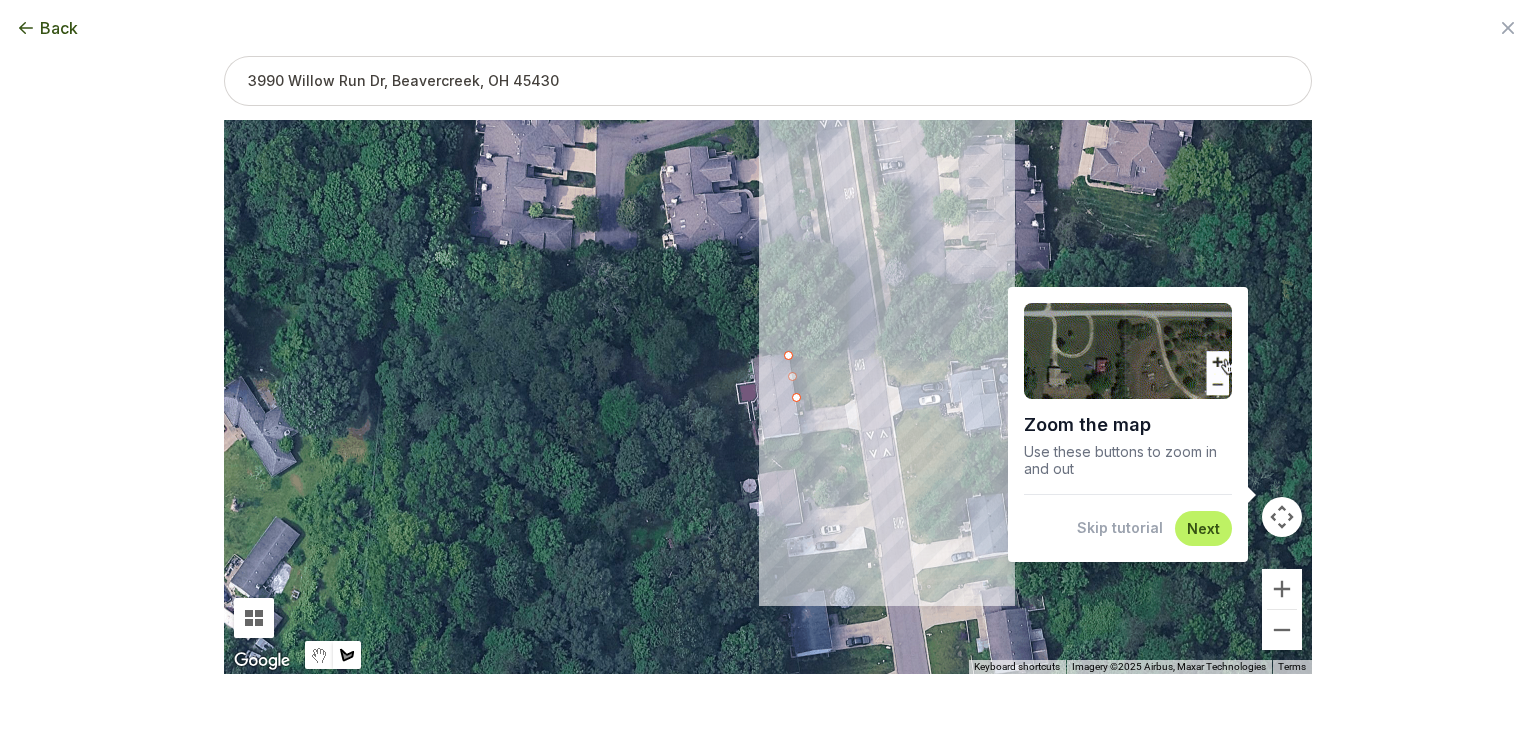 click at bounding box center [768, 397] 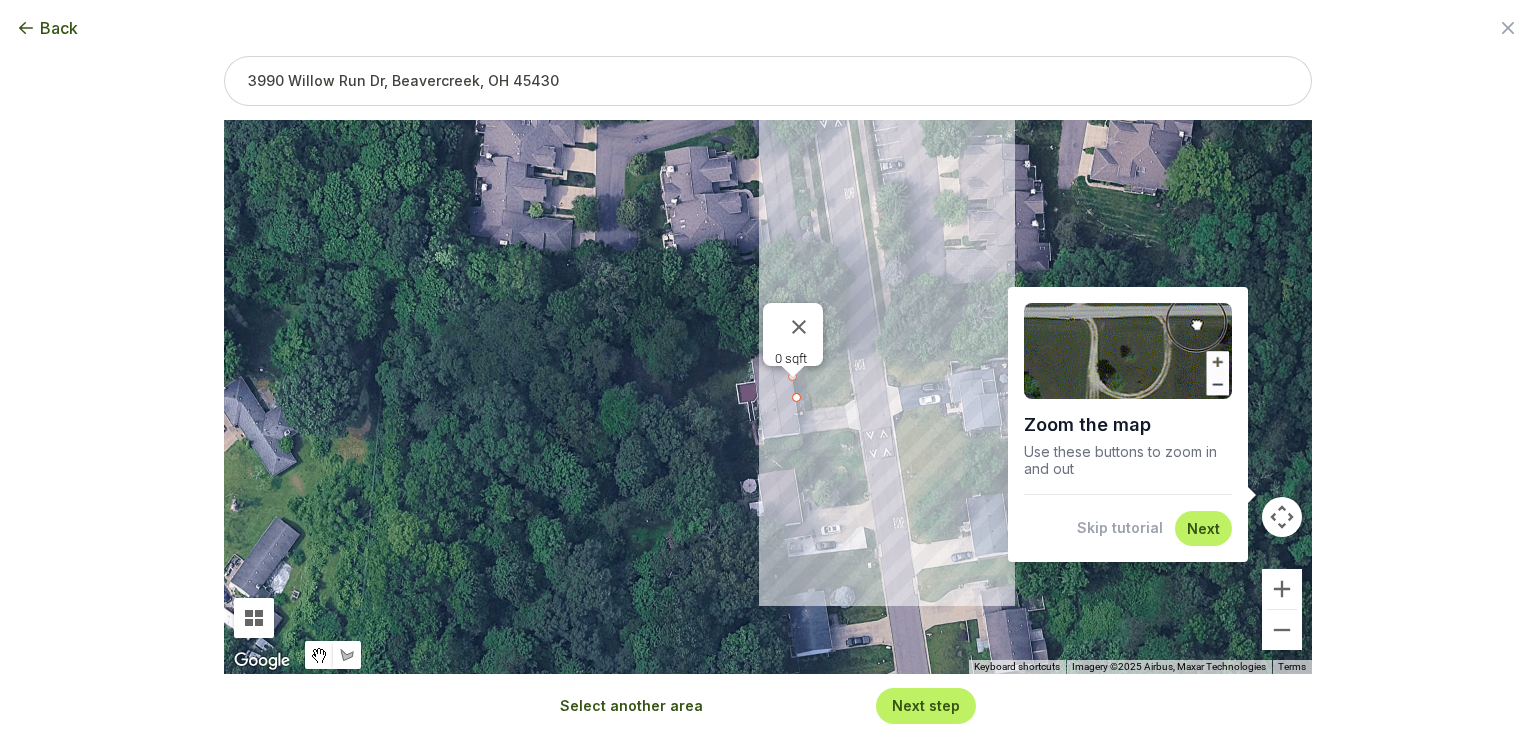 click on "0 sqft" at bounding box center (768, 397) 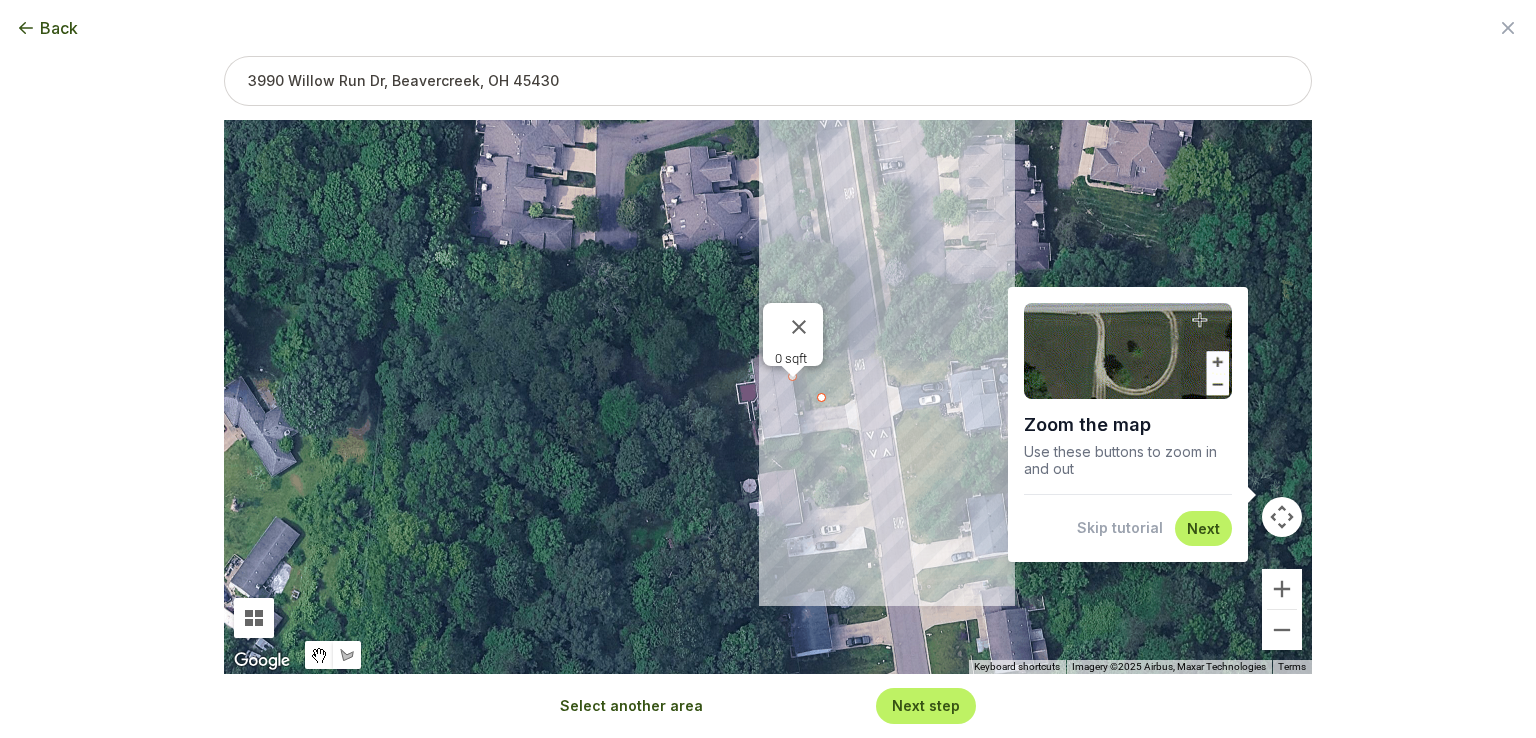 drag, startPoint x: 801, startPoint y: 397, endPoint x: 840, endPoint y: 403, distance: 39.45884 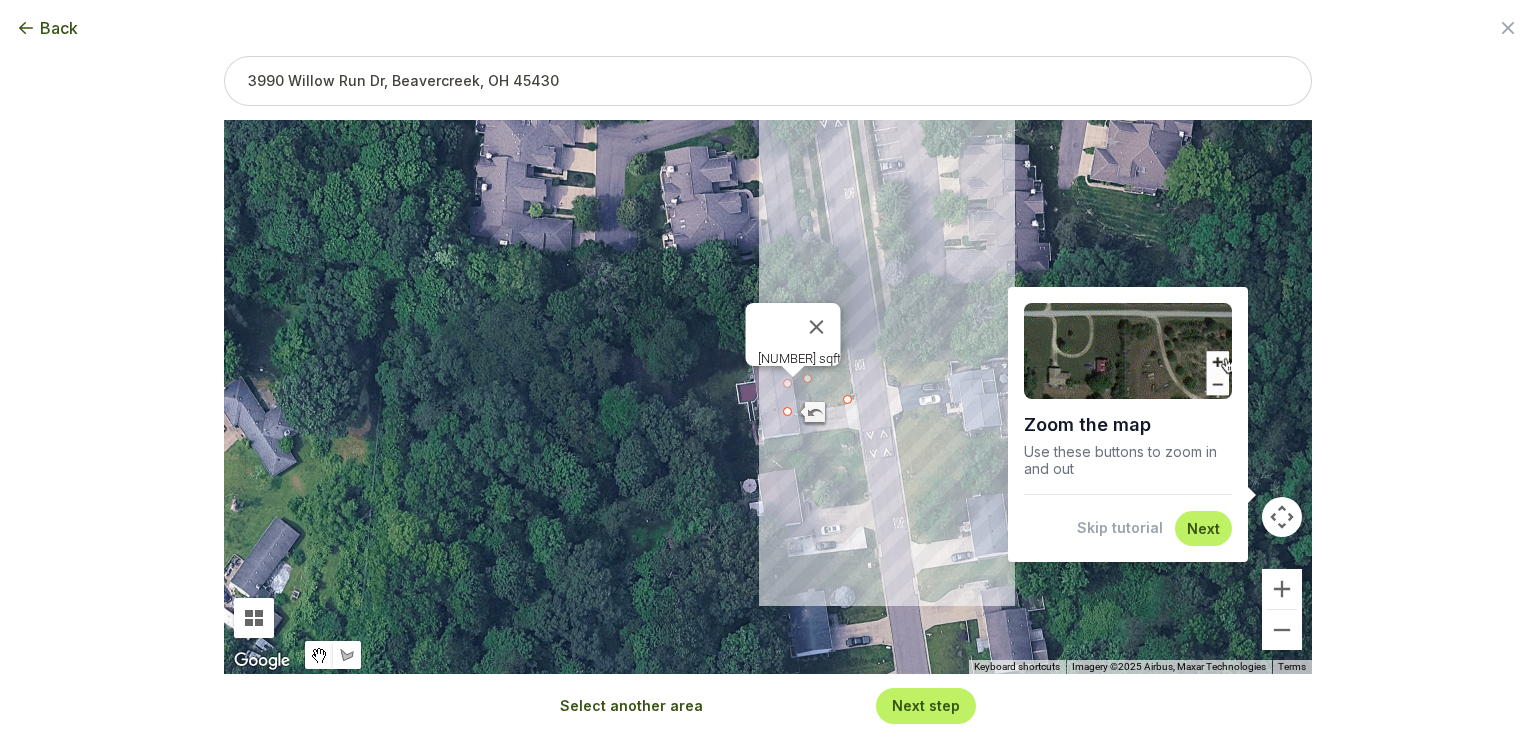 drag, startPoint x: 830, startPoint y: 399, endPoint x: 852, endPoint y: 397, distance: 22.090721 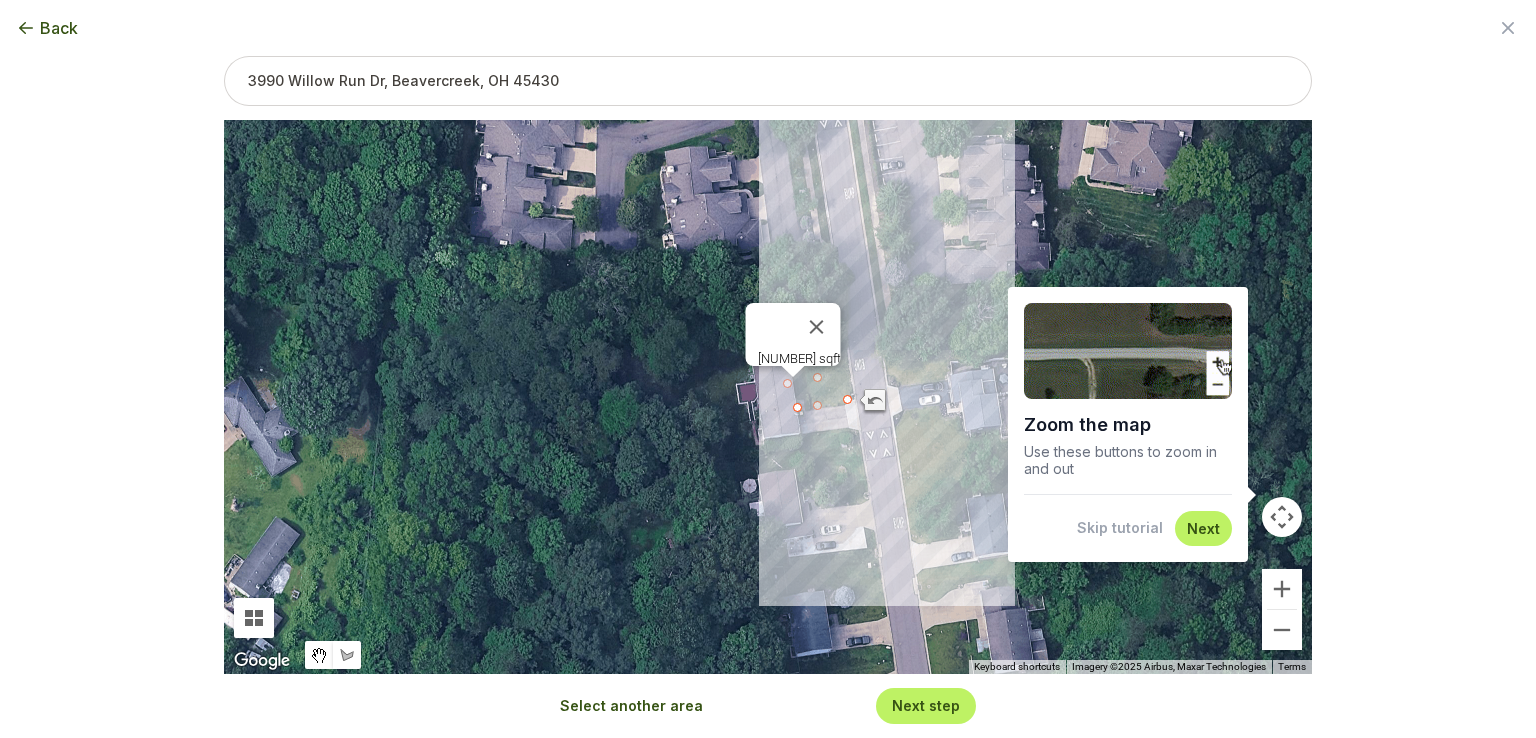 drag, startPoint x: 789, startPoint y: 409, endPoint x: 807, endPoint y: 402, distance: 19.313208 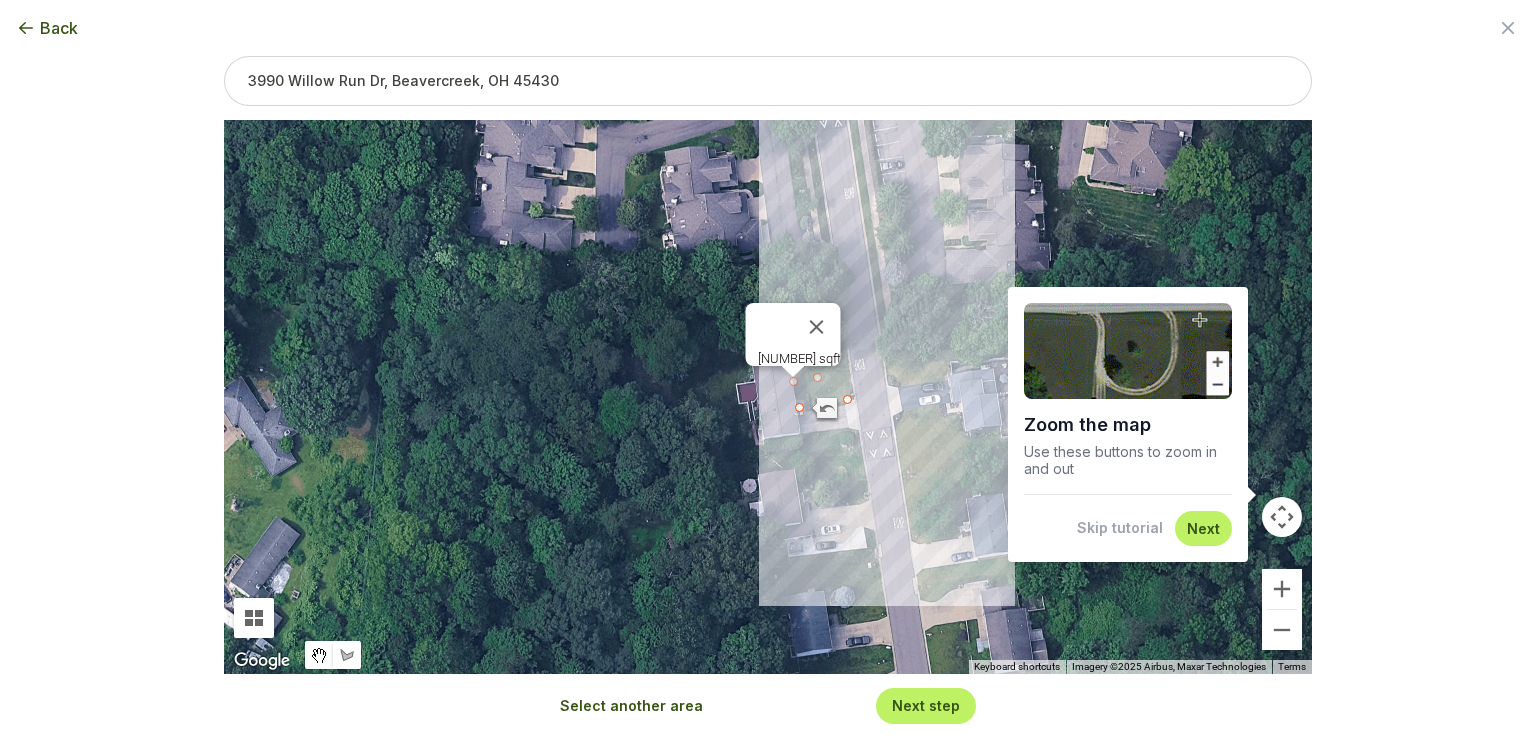 click on "[NUMBER] sqft" at bounding box center [768, 397] 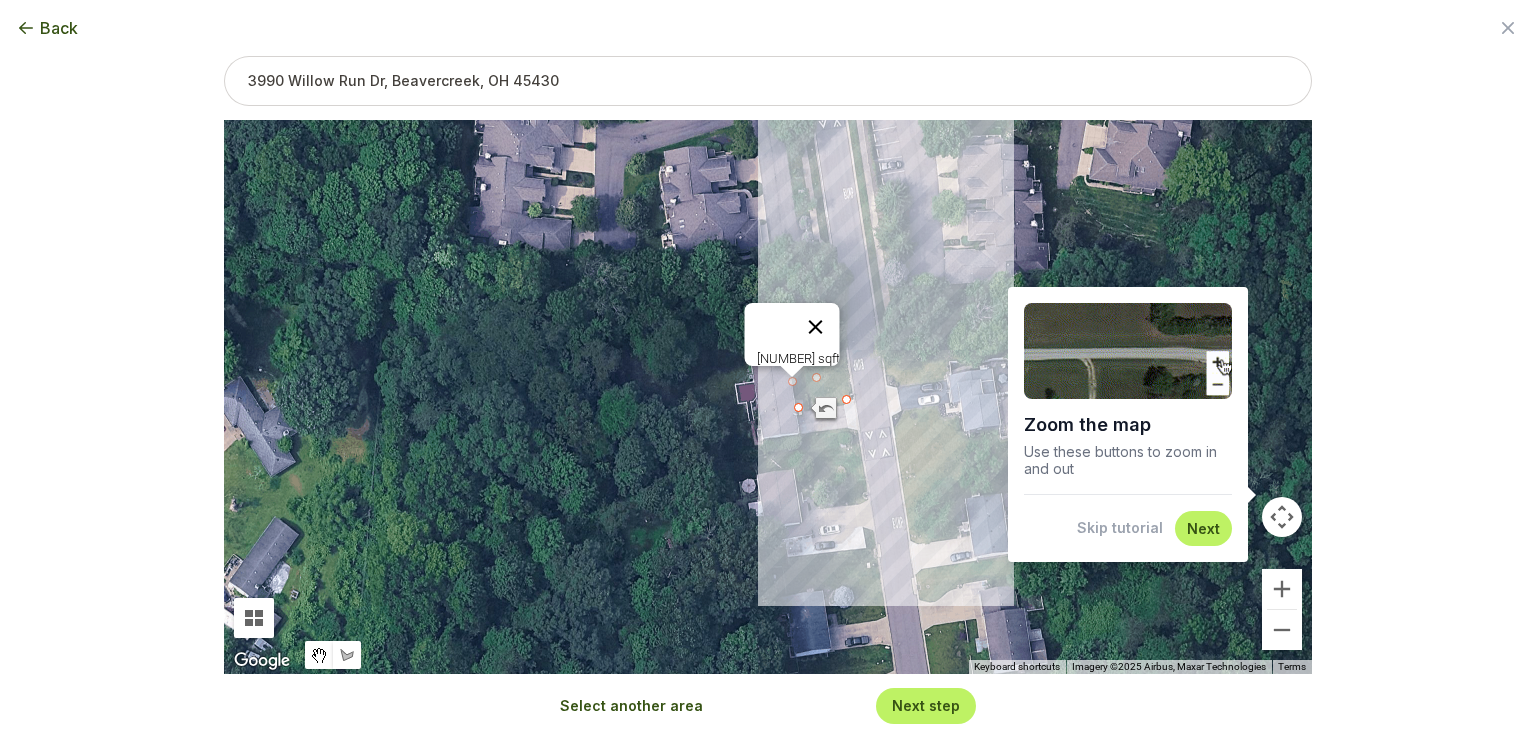 click at bounding box center (816, 327) 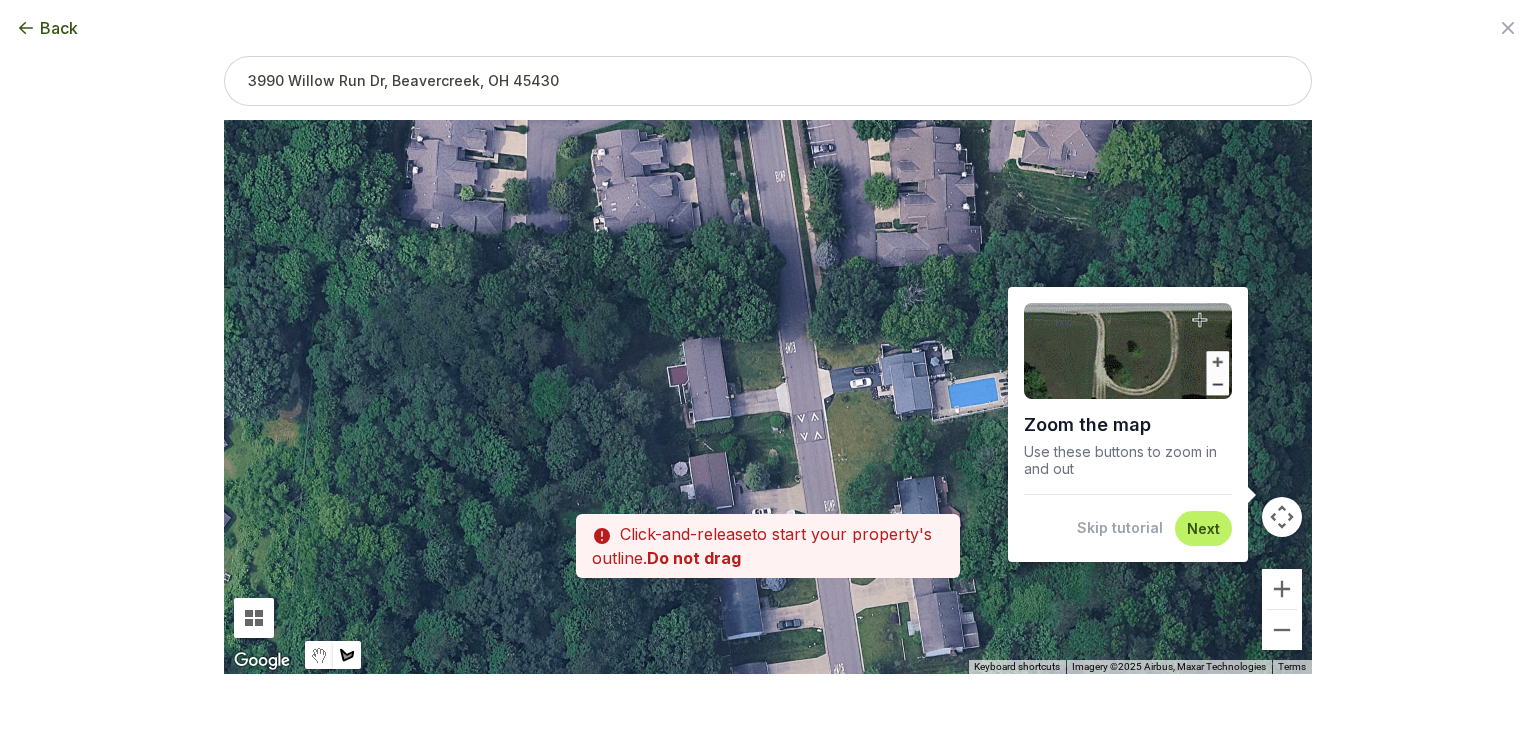 drag, startPoint x: 788, startPoint y: 358, endPoint x: 728, endPoint y: 348, distance: 60.827625 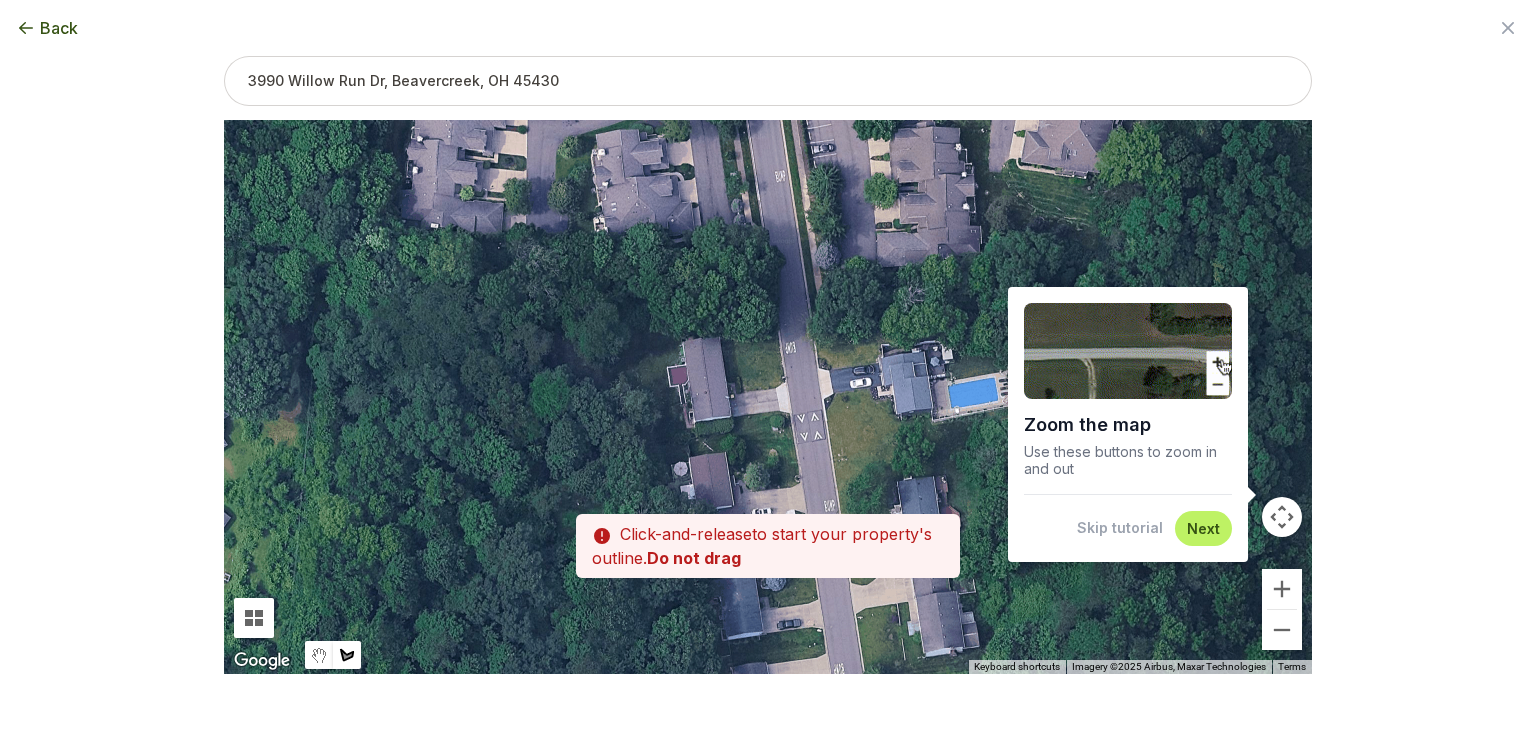 click at bounding box center (768, 397) 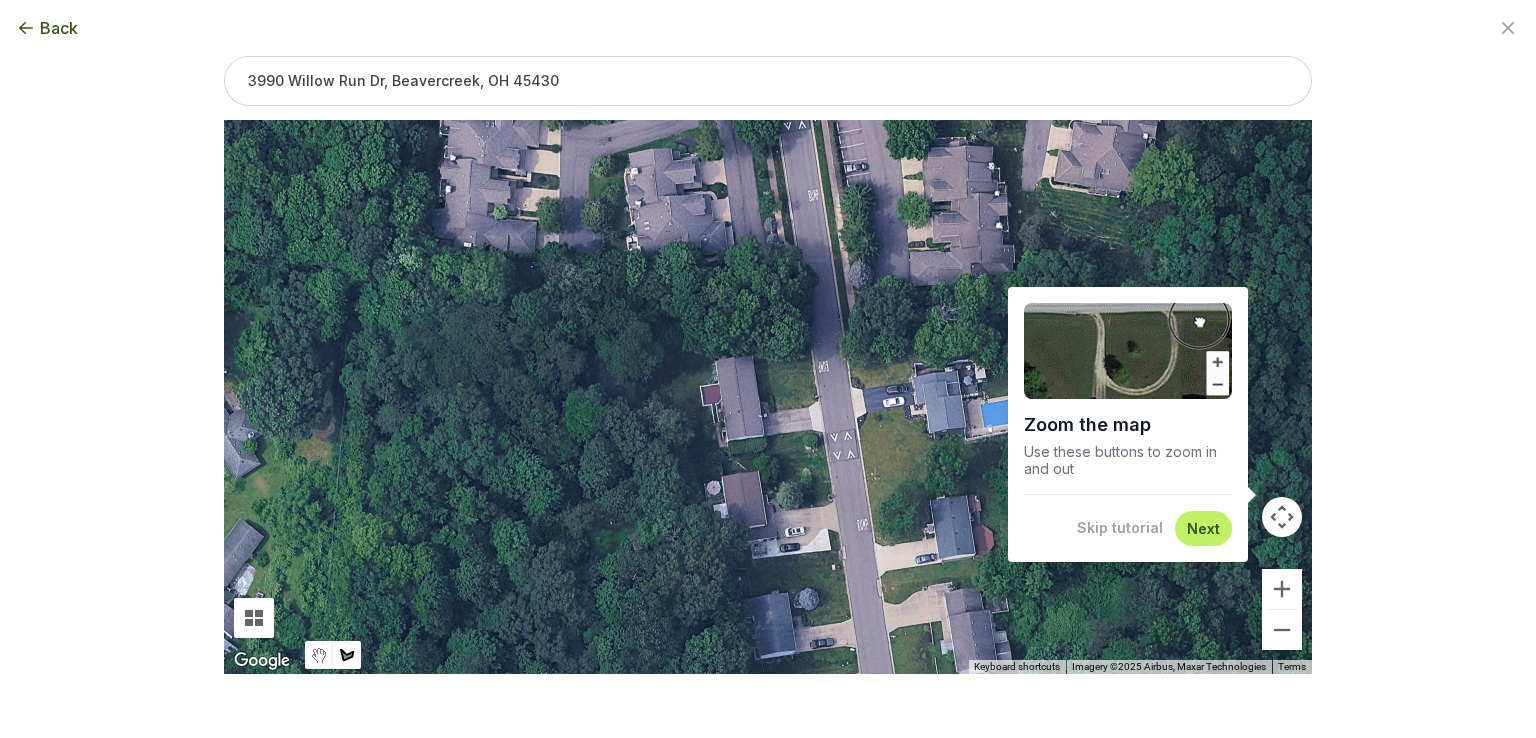 drag, startPoint x: 724, startPoint y: 341, endPoint x: 760, endPoint y: 359, distance: 40.24922 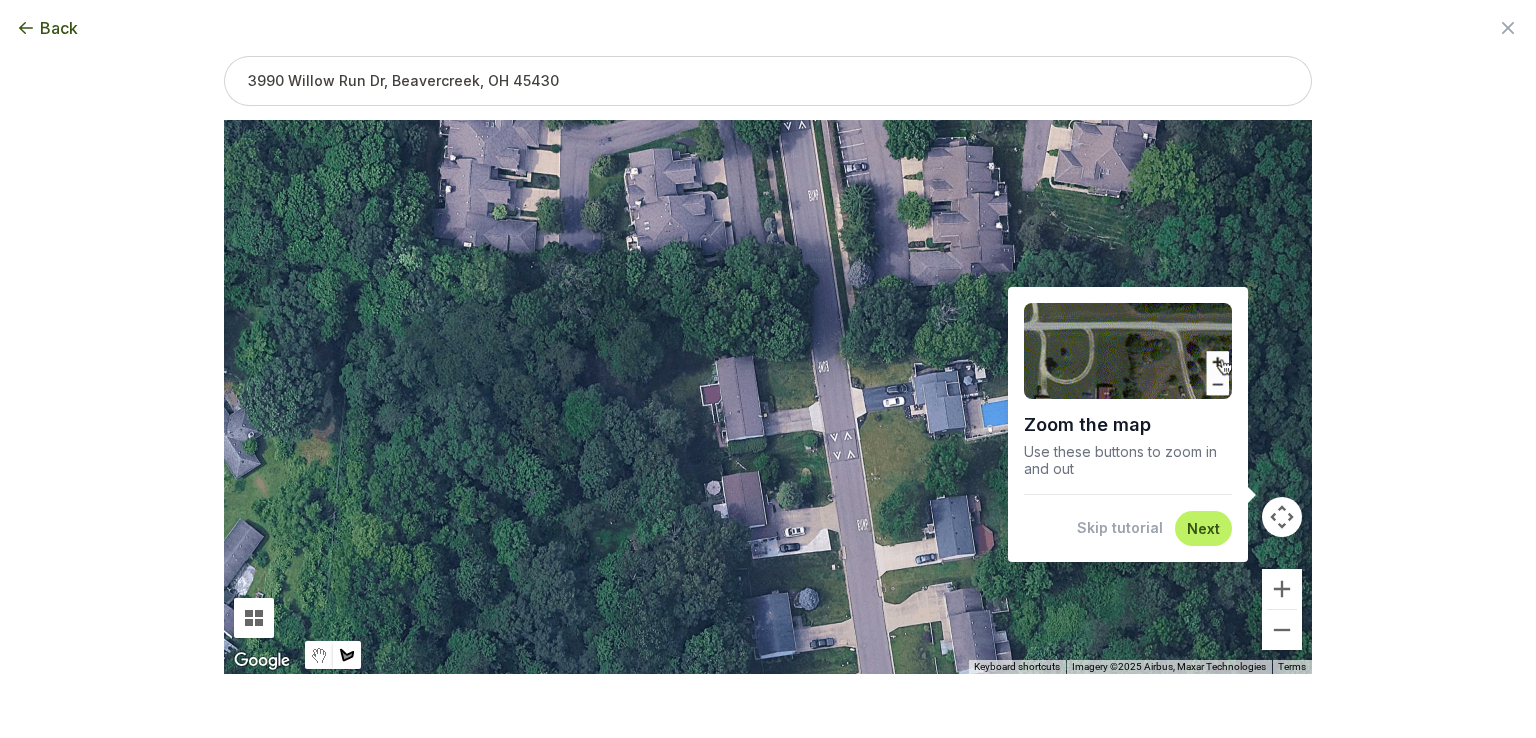 click at bounding box center [768, 397] 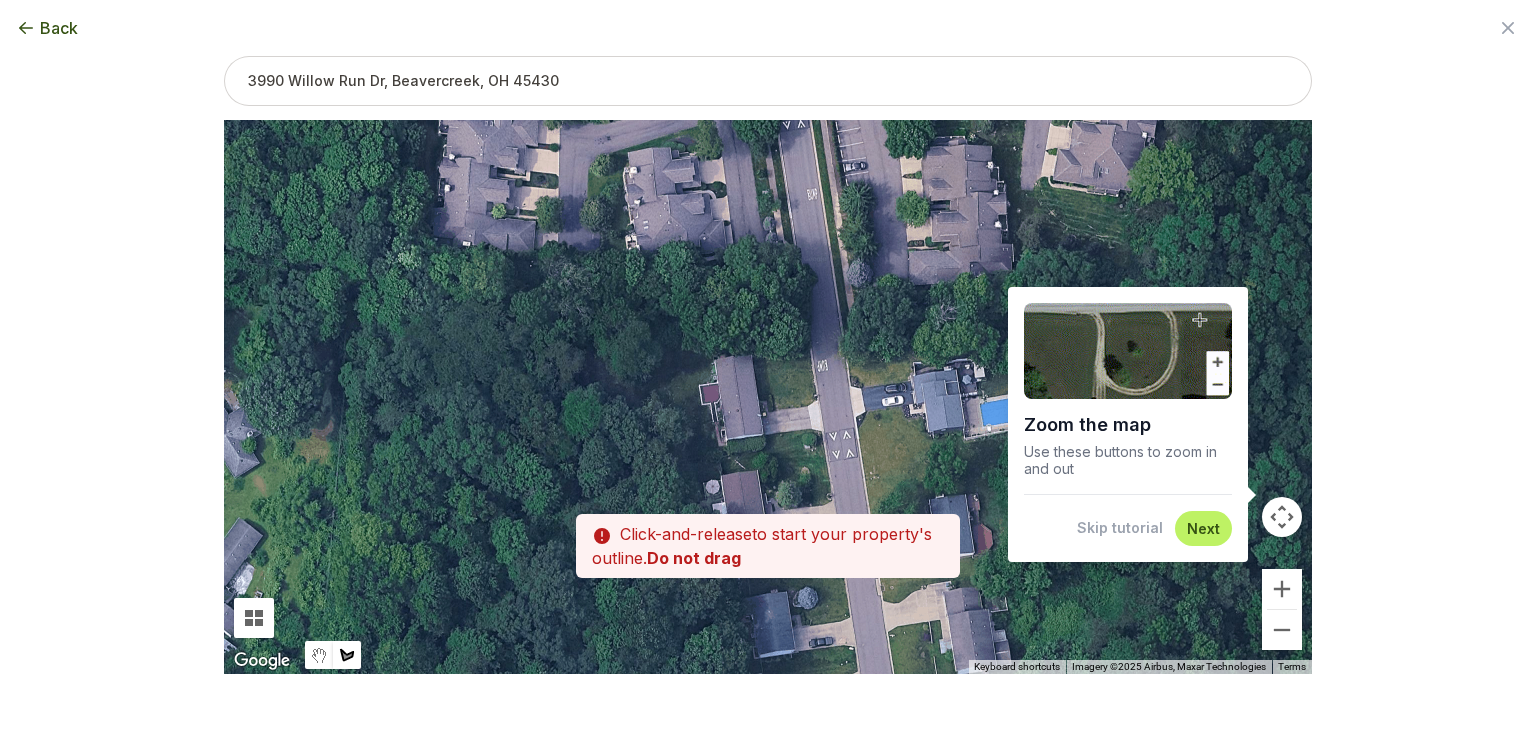 click at bounding box center (768, 397) 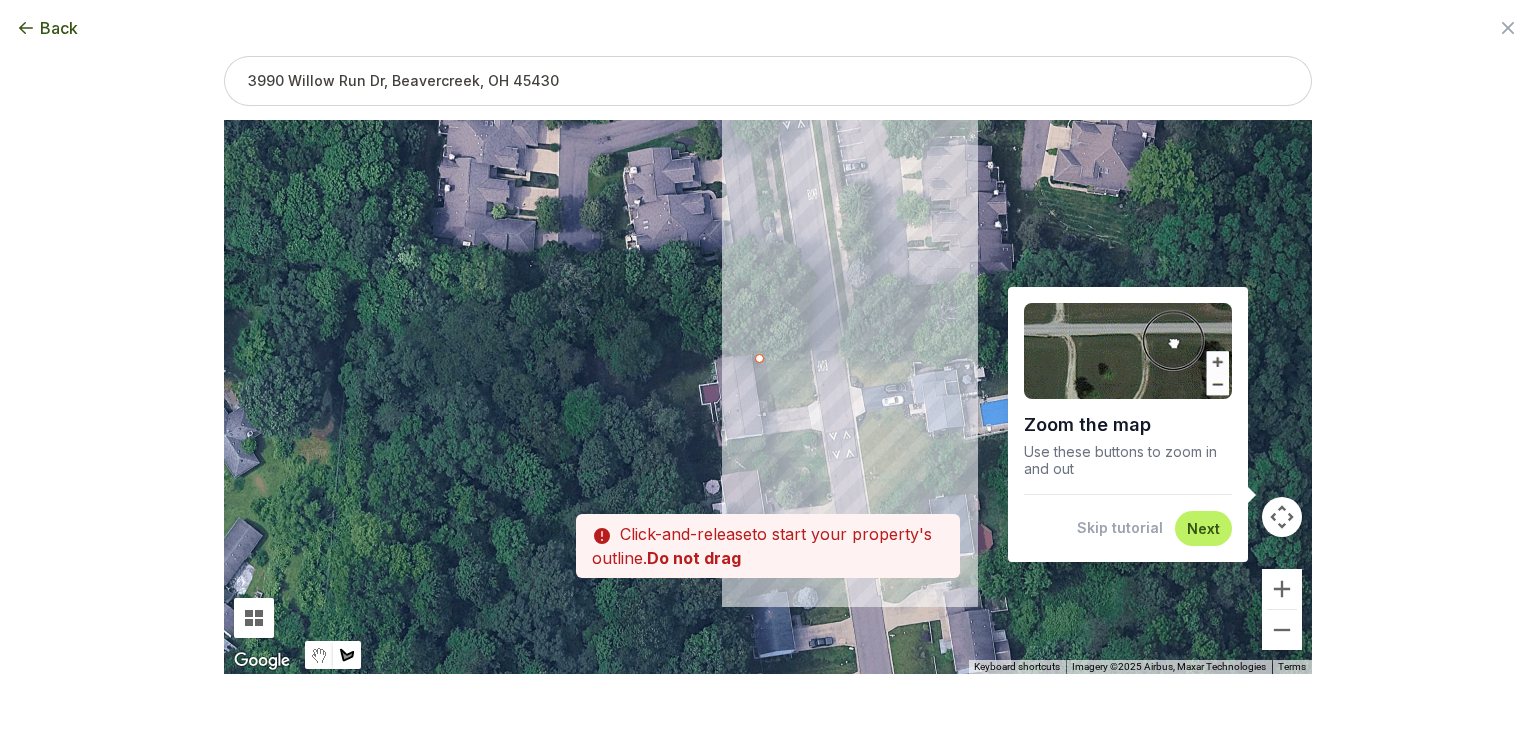 click at bounding box center (768, 397) 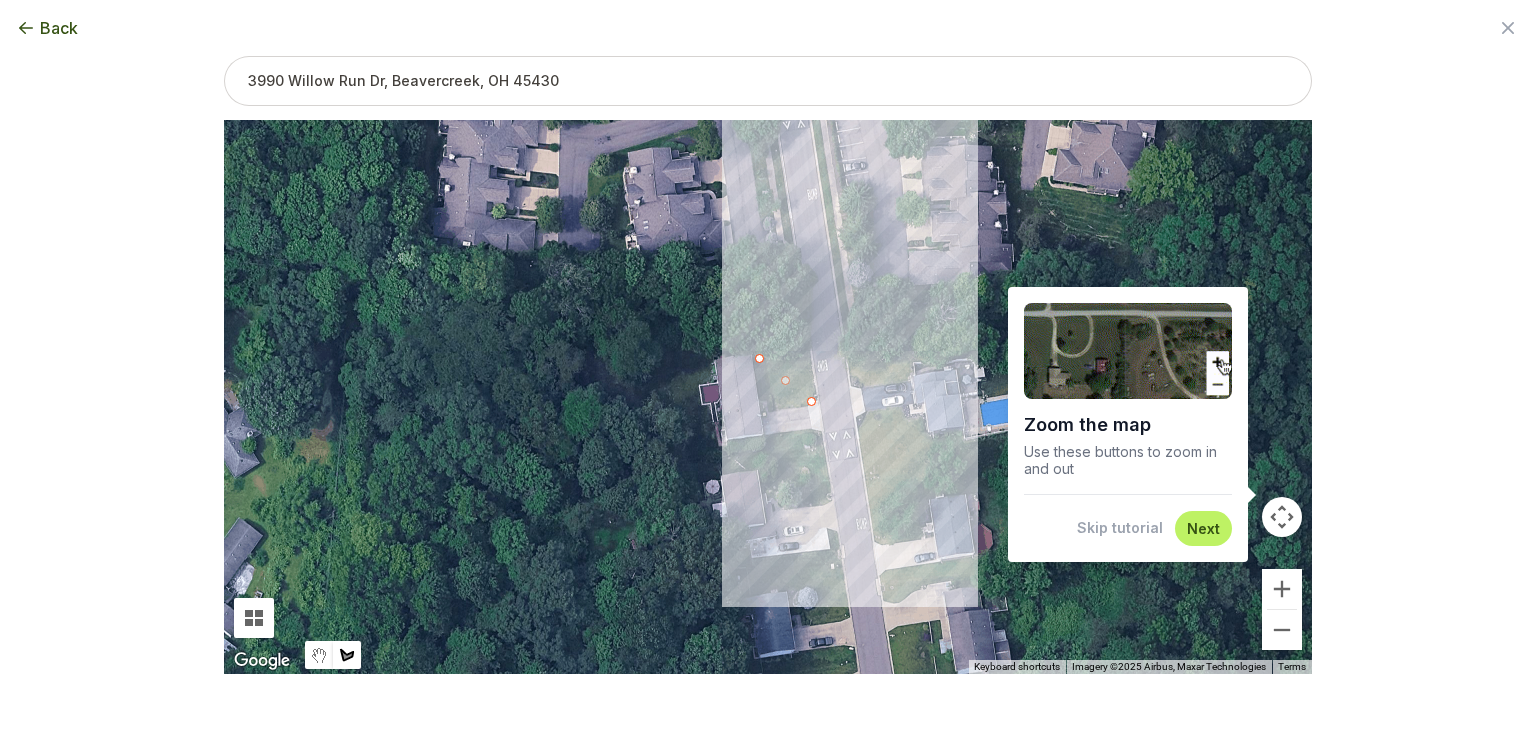 click at bounding box center (768, 397) 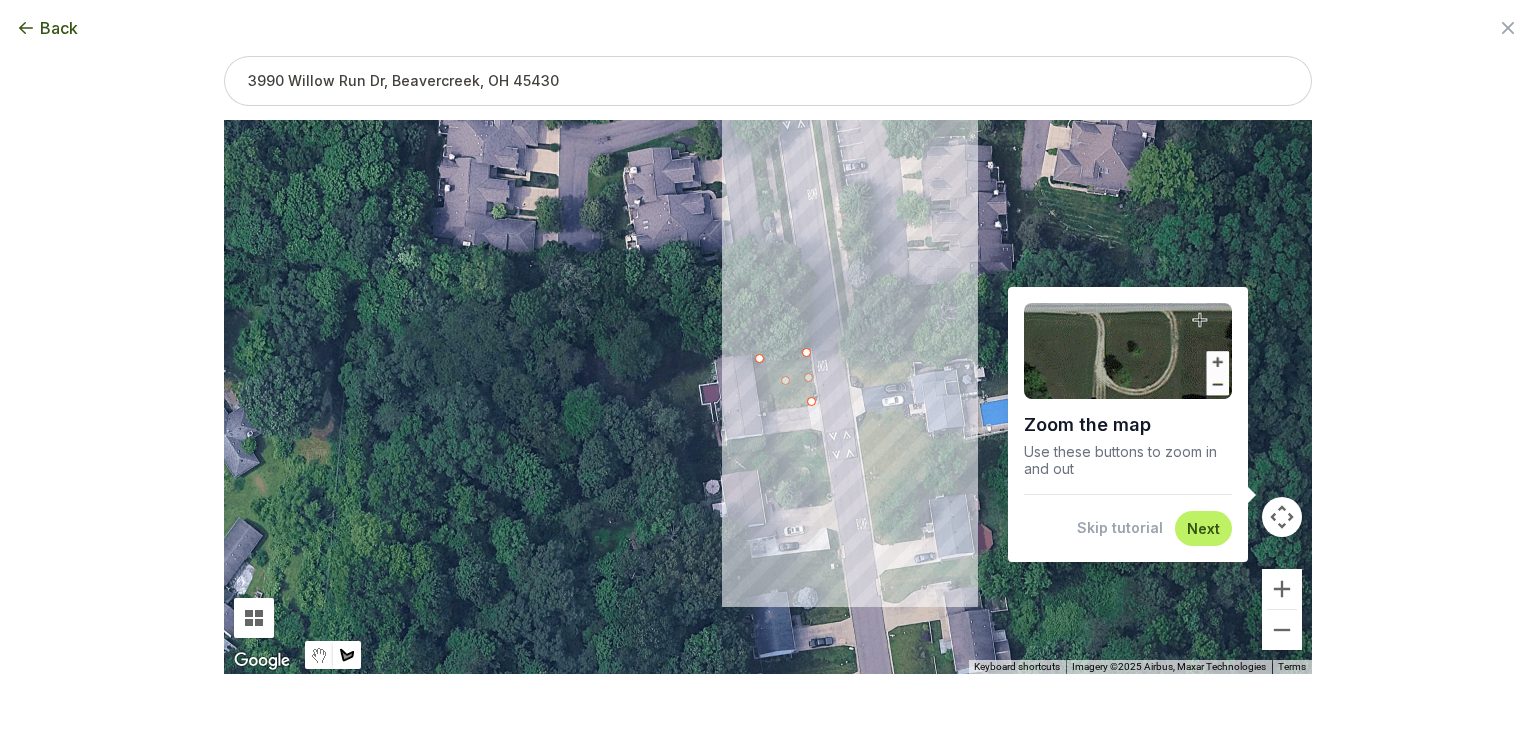 click at bounding box center (768, 397) 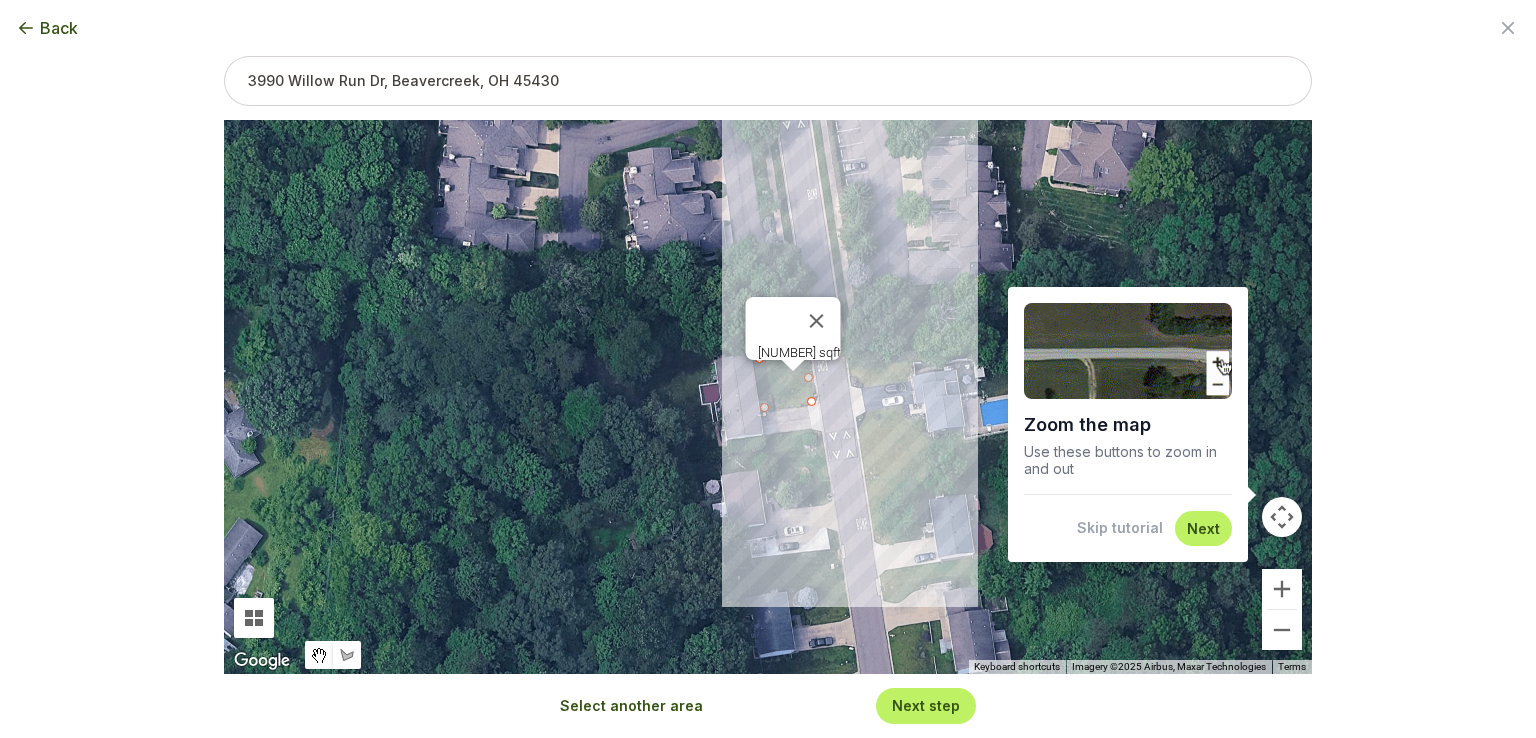 drag, startPoint x: 784, startPoint y: 383, endPoint x: 760, endPoint y: 412, distance: 37.64306 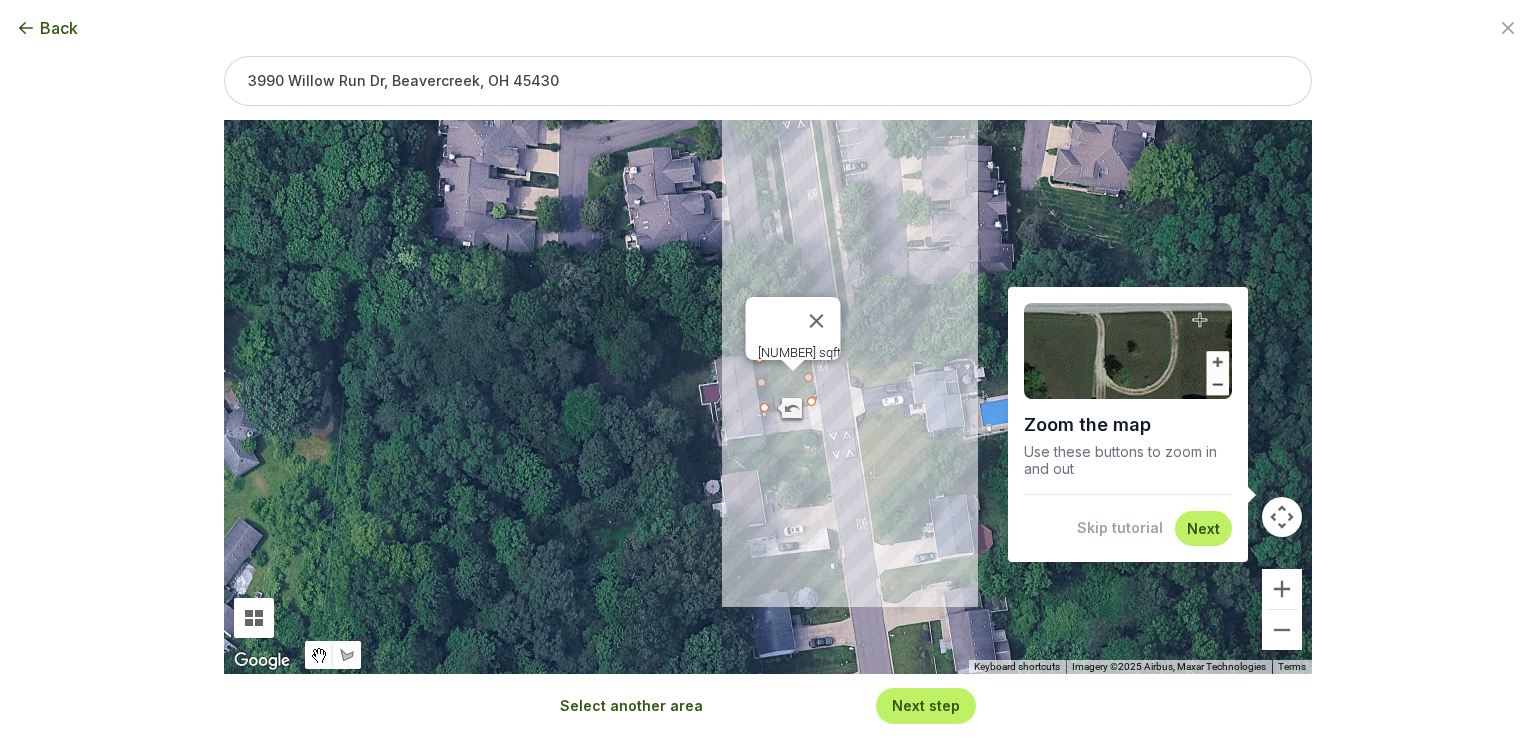 click on "[NUMBER] sqft" at bounding box center (768, 397) 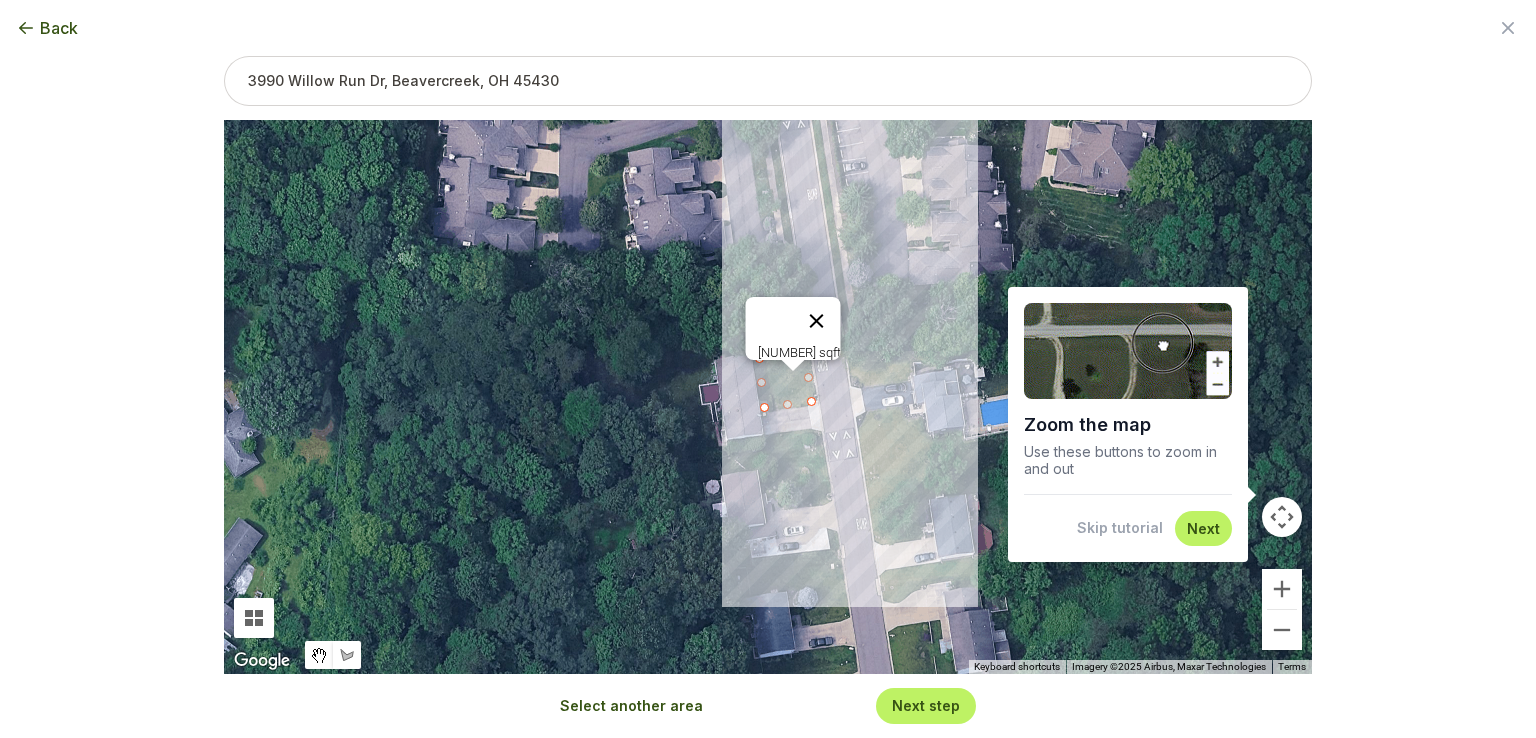 click at bounding box center (817, 321) 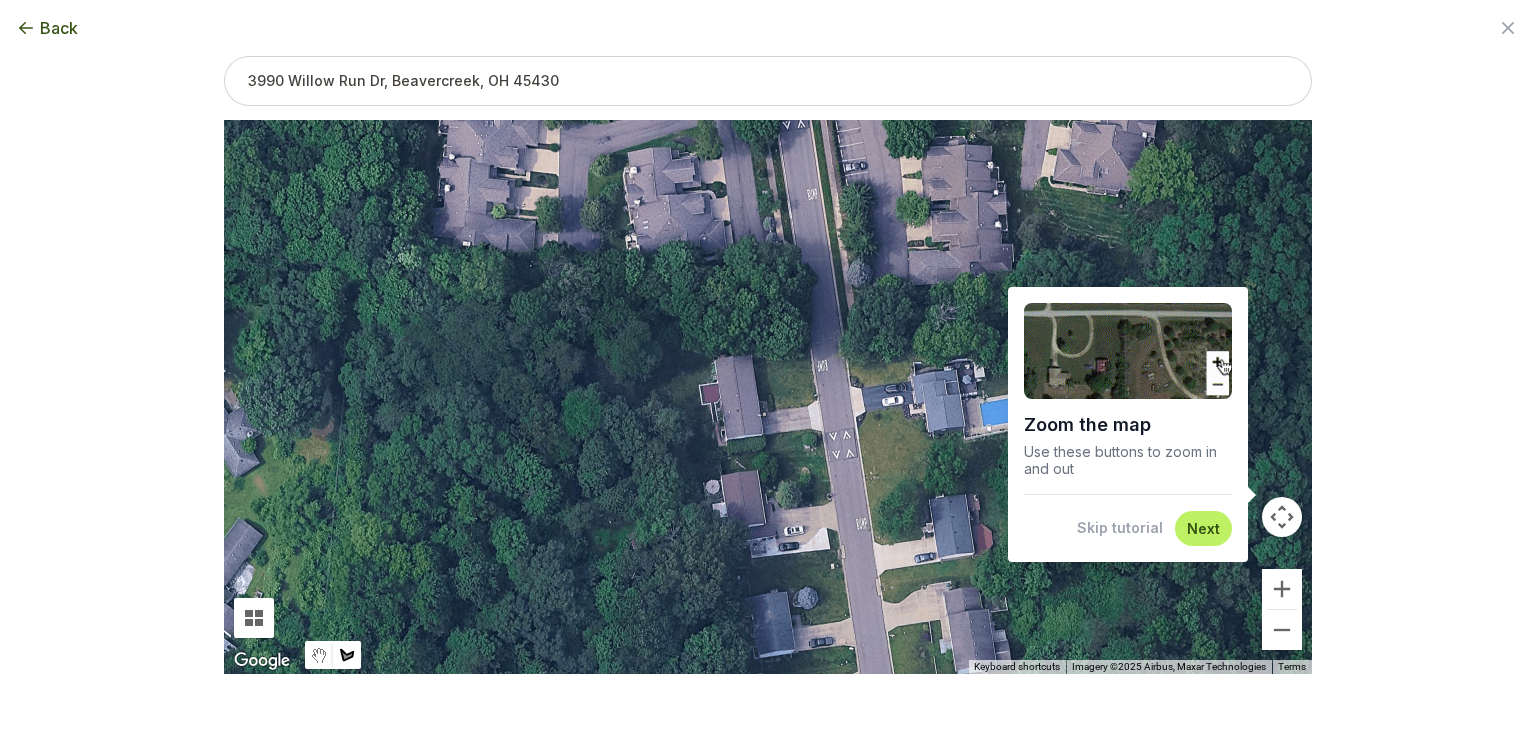 click at bounding box center [768, 397] 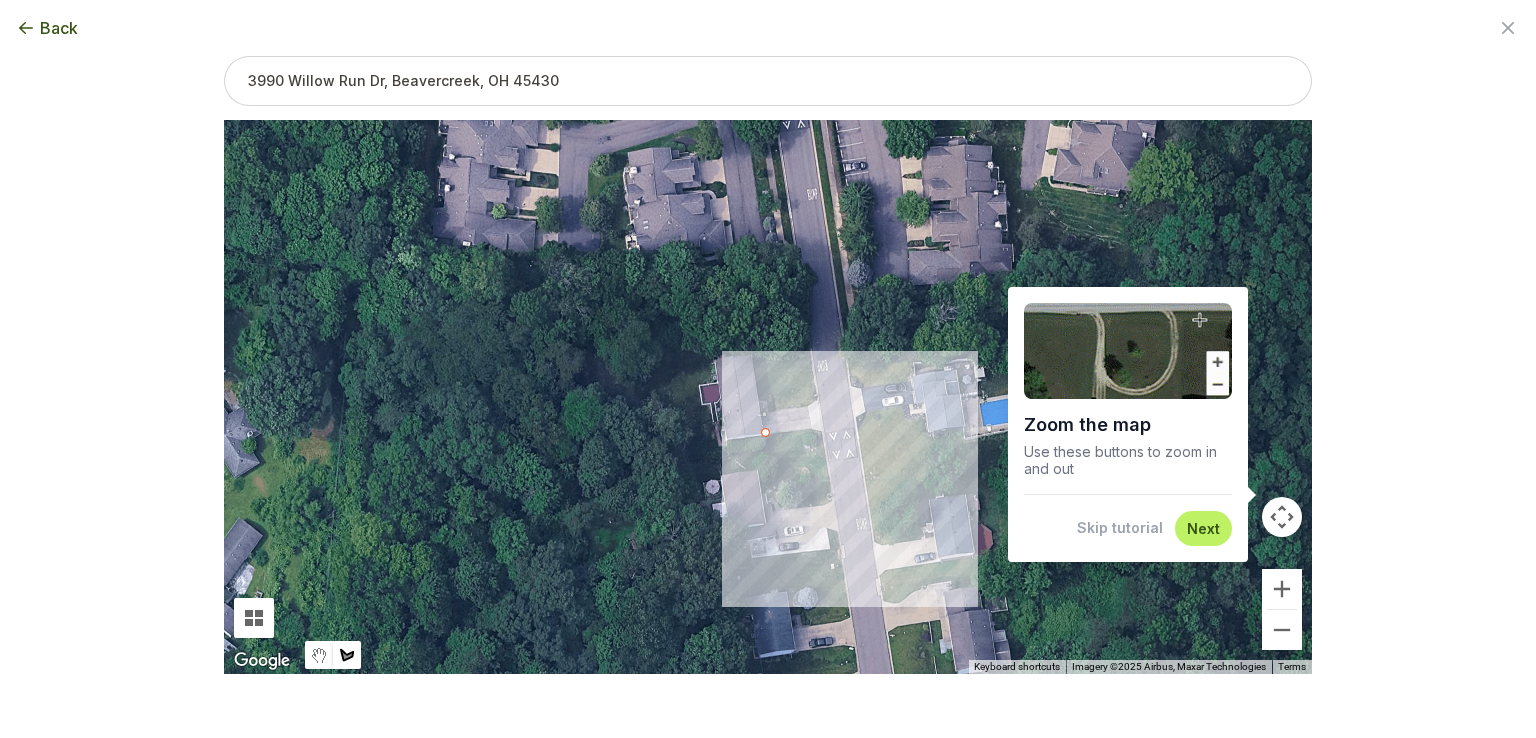 click at bounding box center [768, 397] 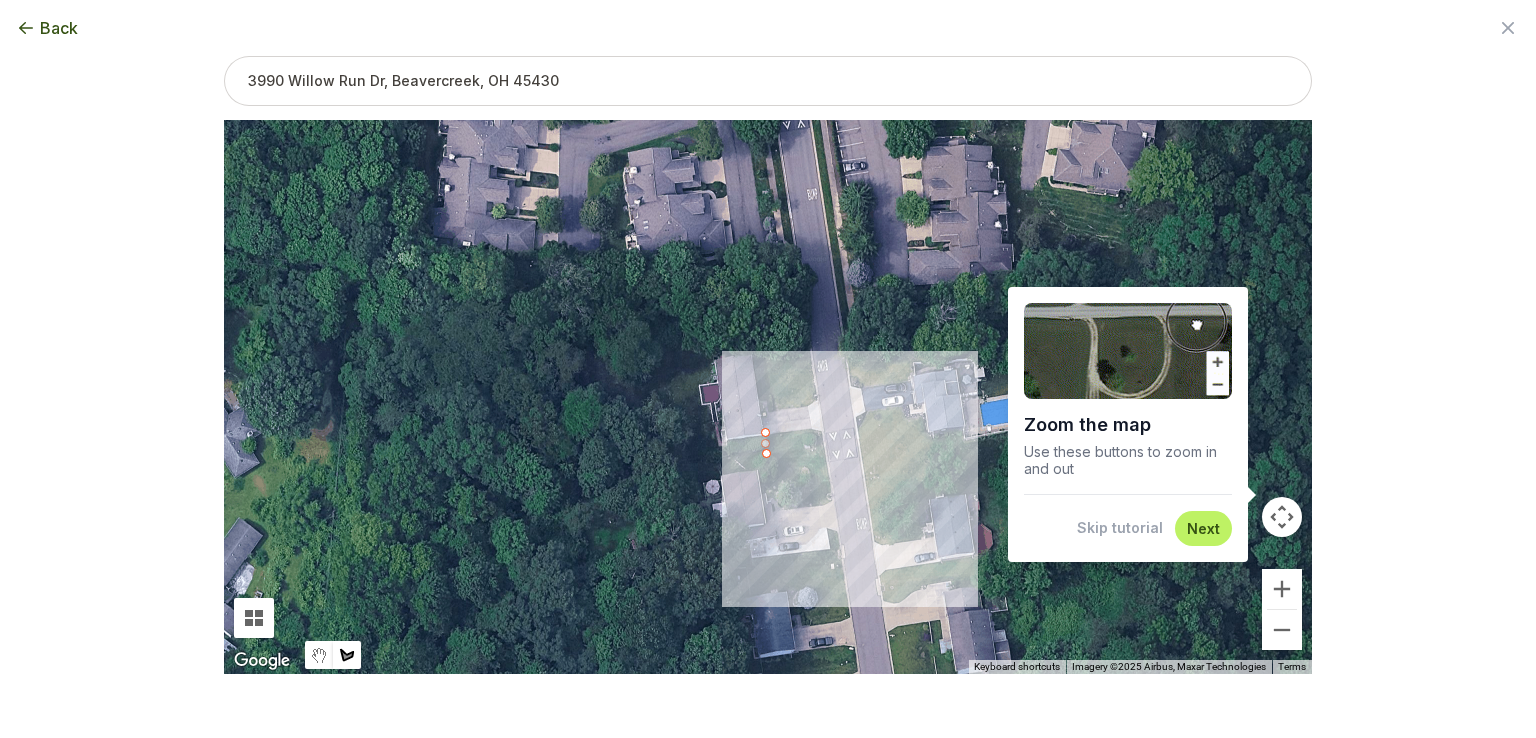 click at bounding box center [768, 397] 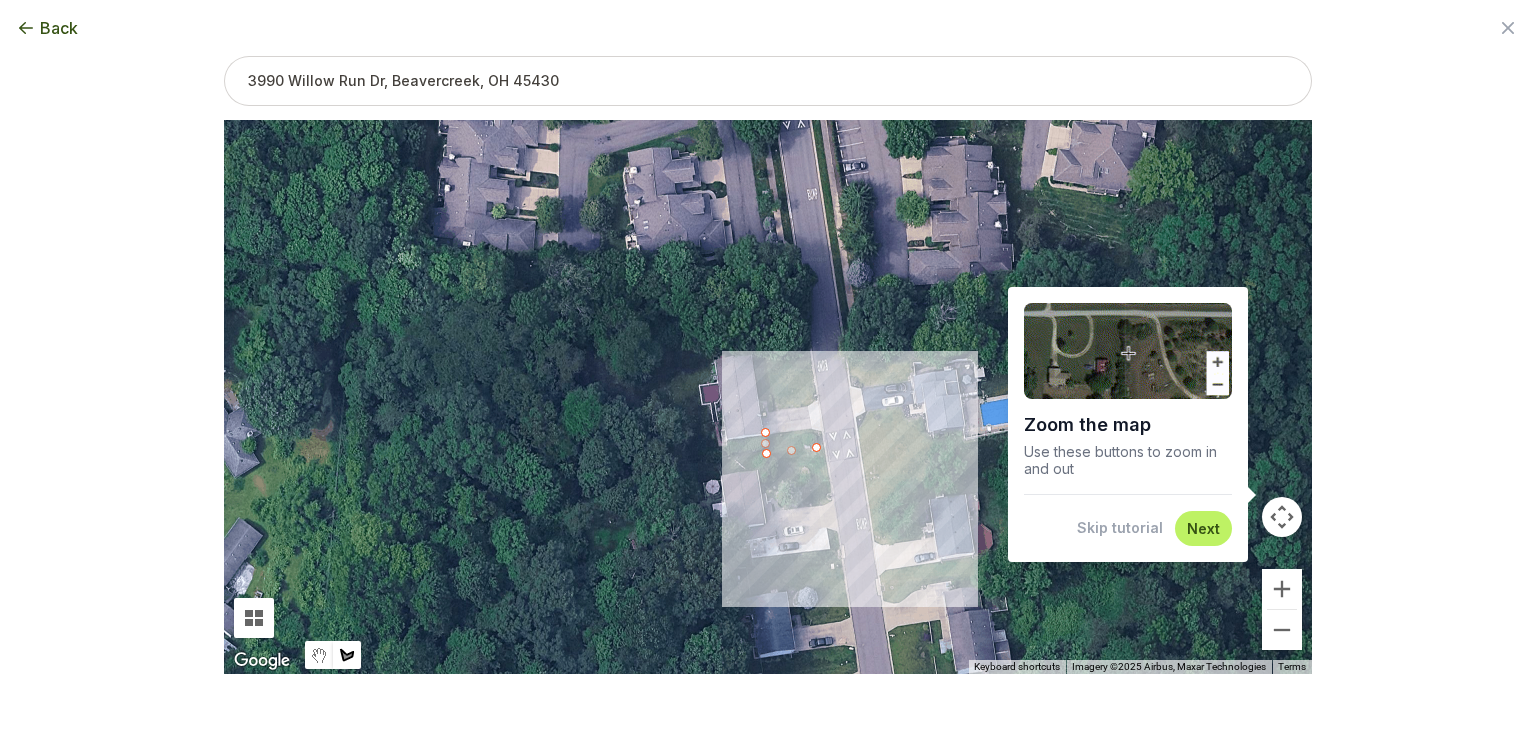 click at bounding box center [768, 397] 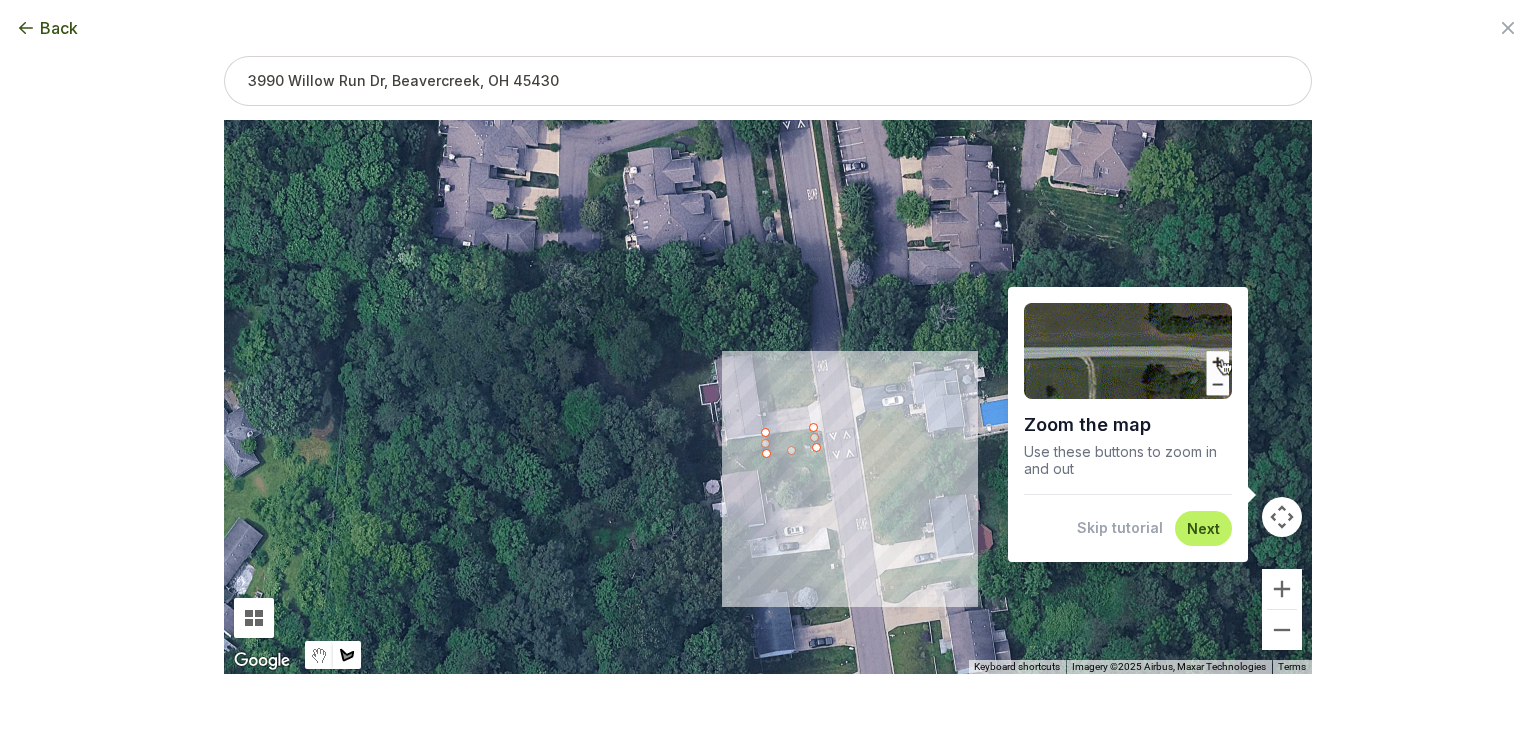 click at bounding box center (768, 397) 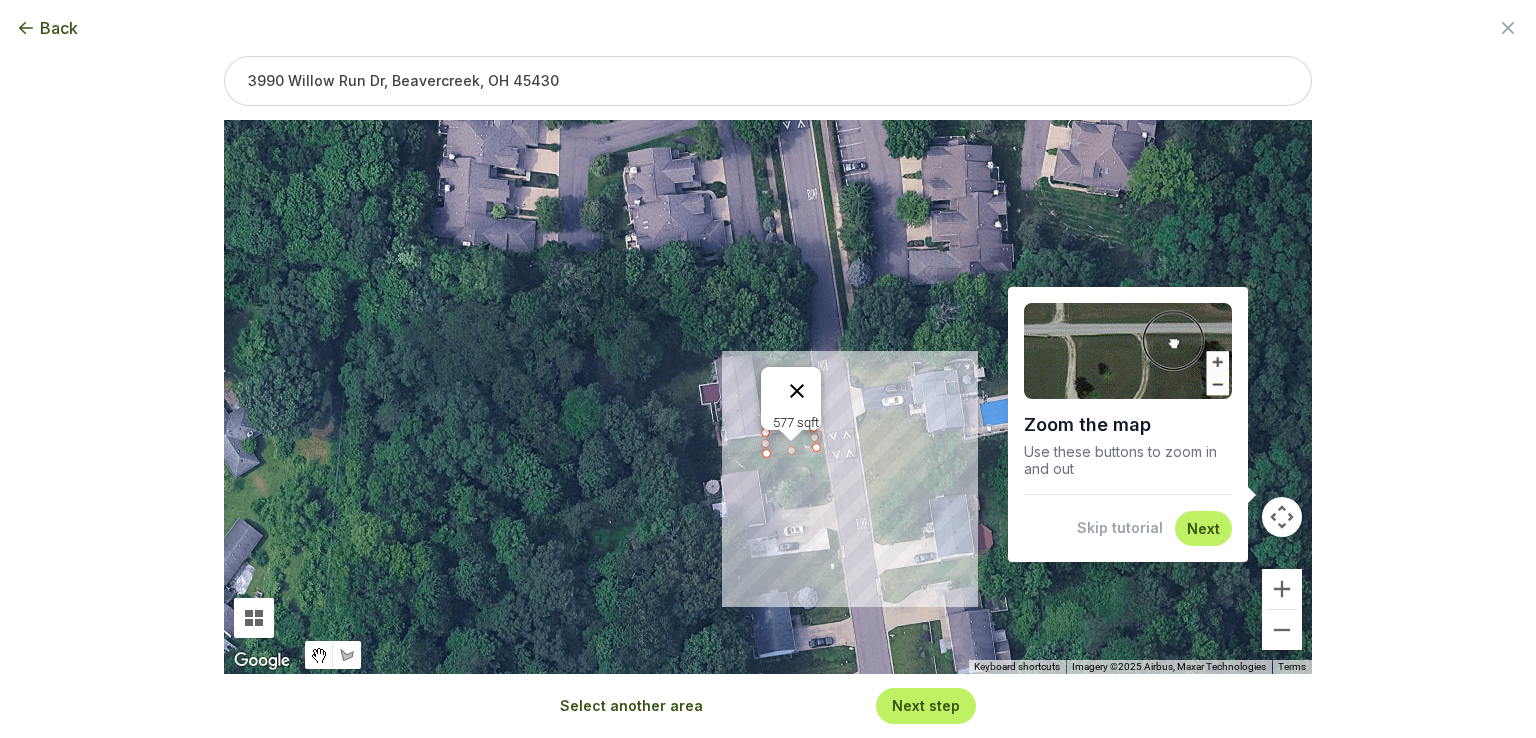 click at bounding box center [797, 391] 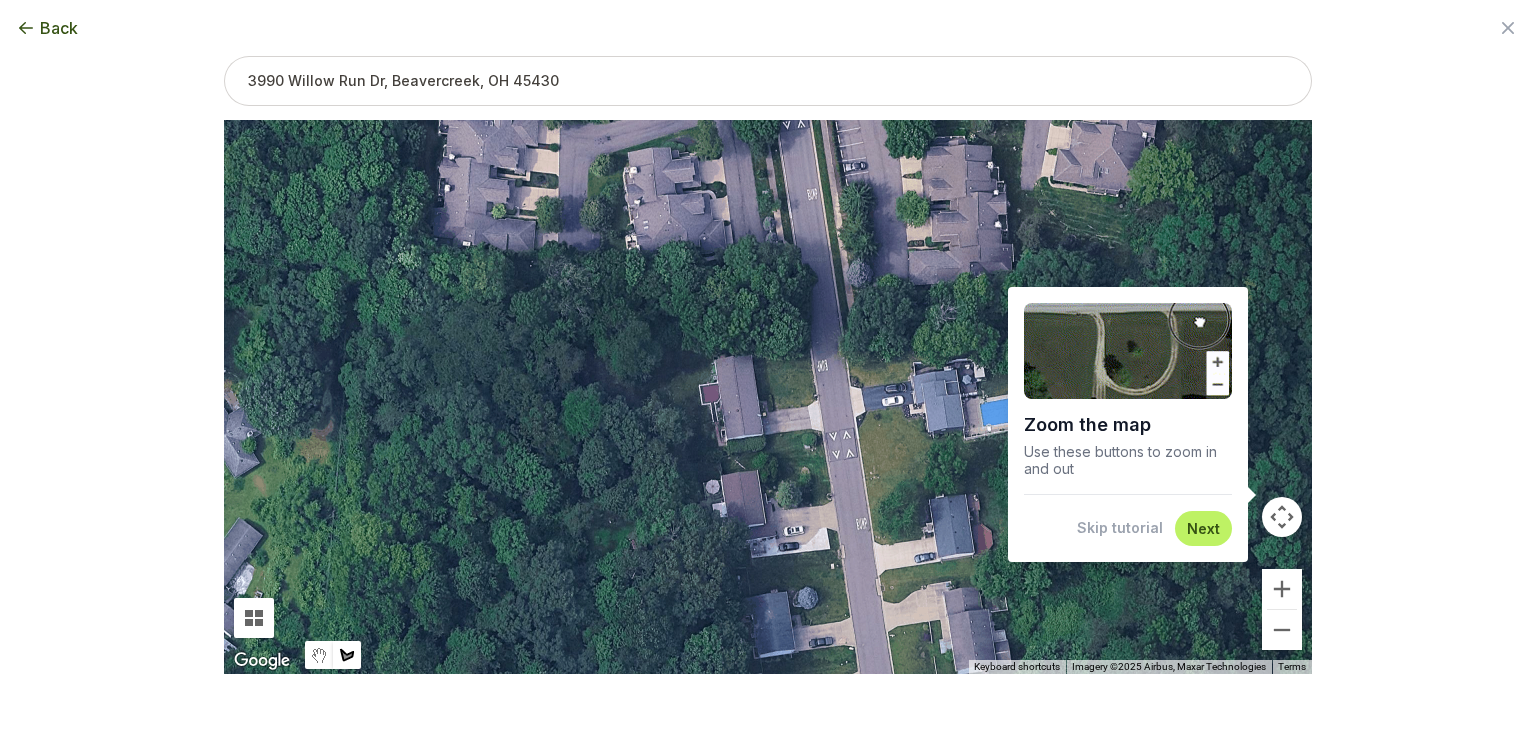 click on "Next" at bounding box center (1203, 528) 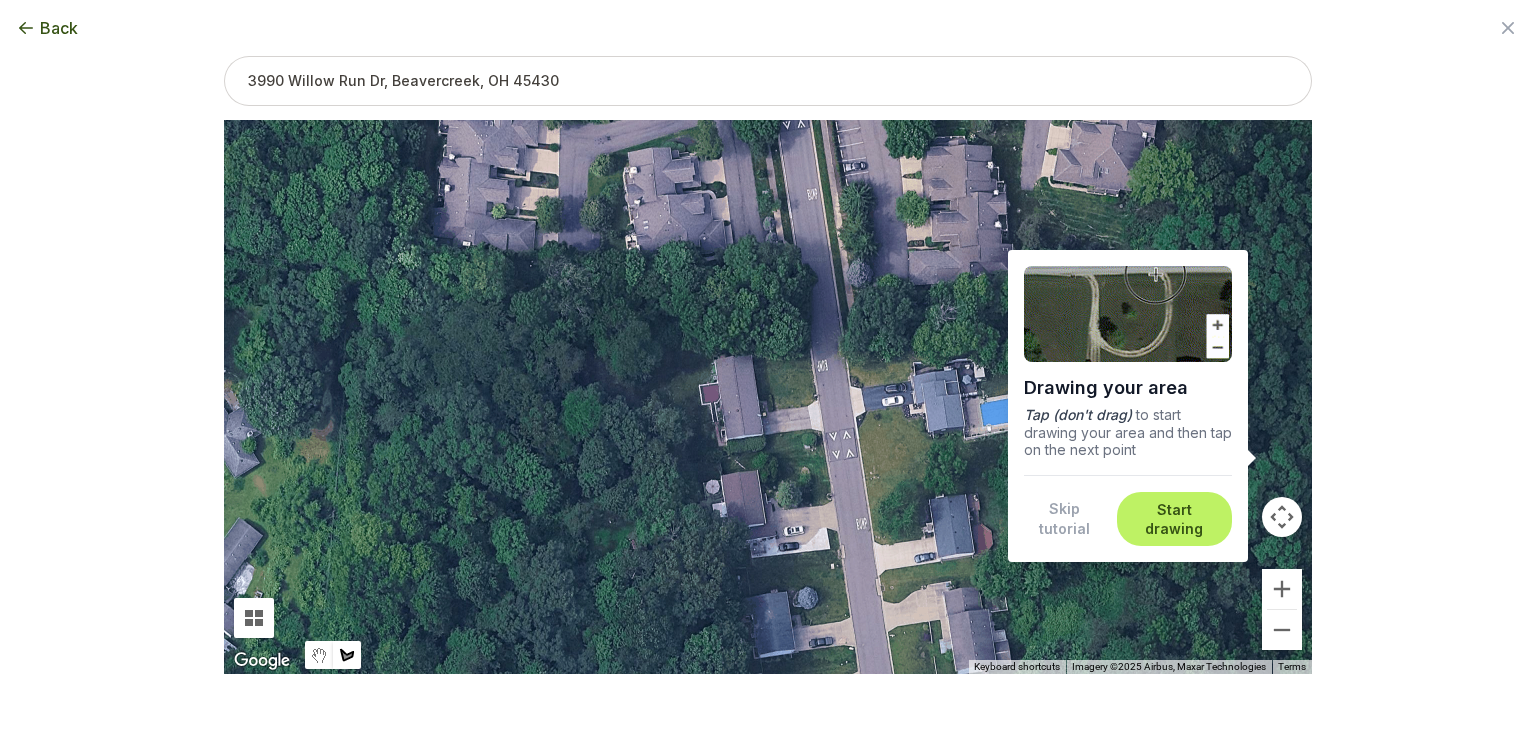 click on "Start drawing" at bounding box center (1174, 519) 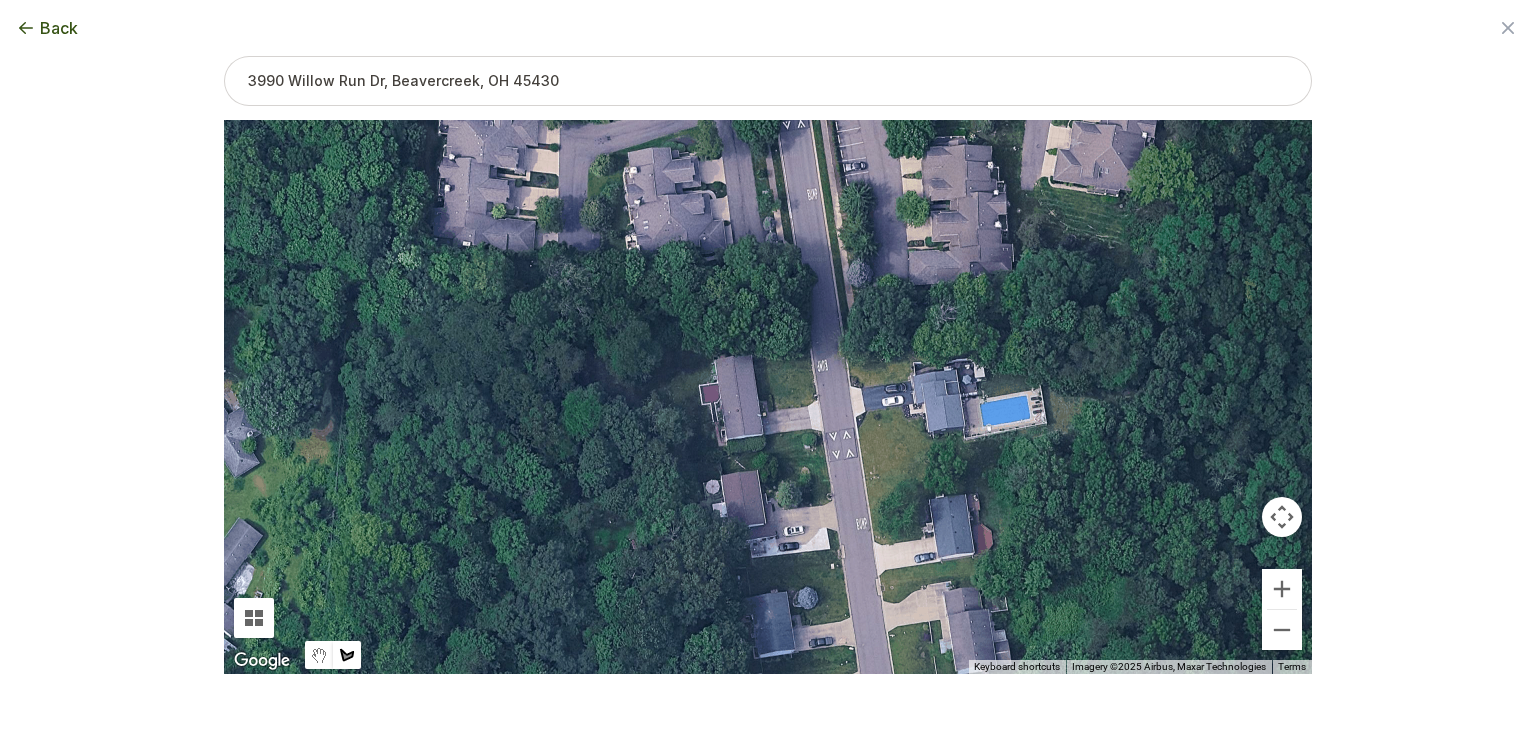 click at bounding box center [768, 397] 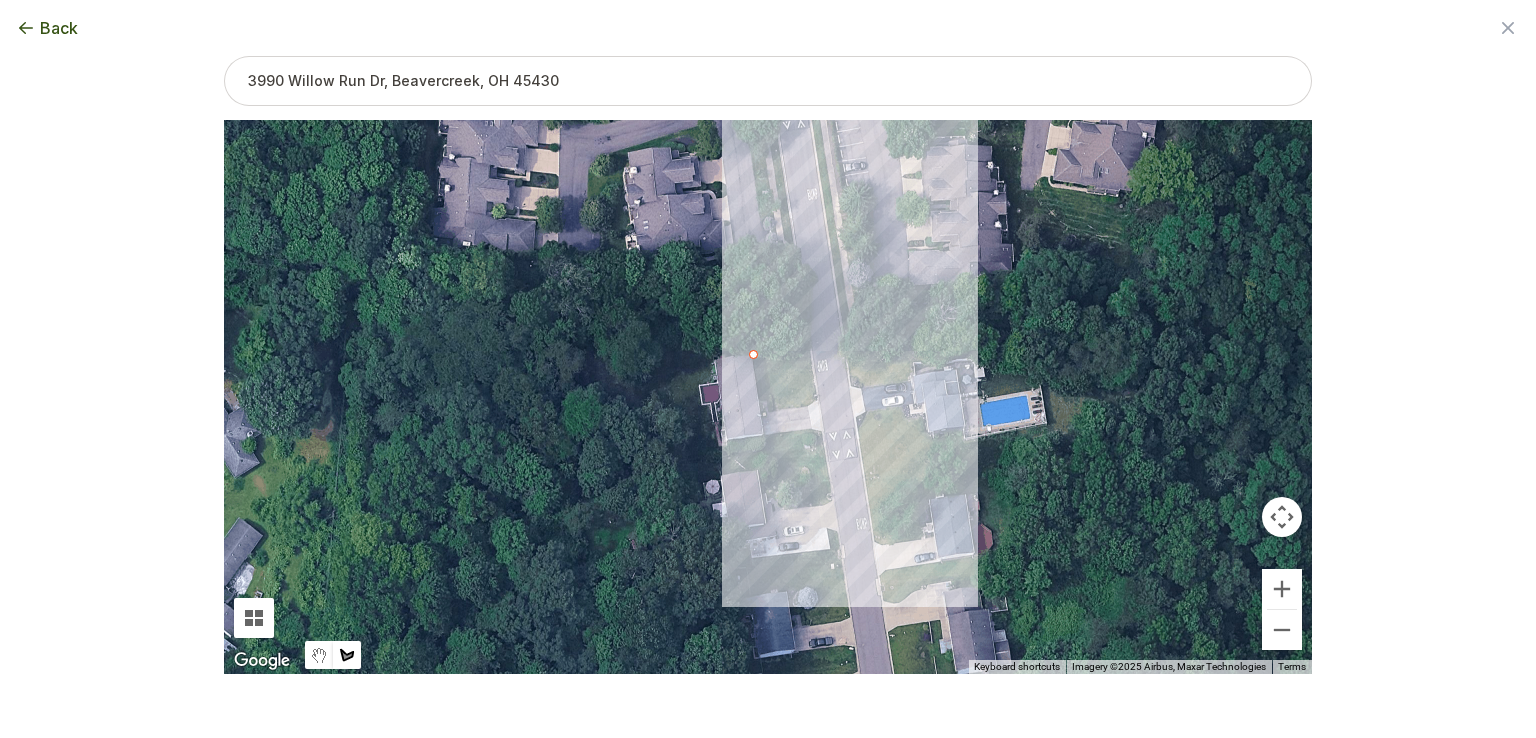 click at bounding box center [768, 397] 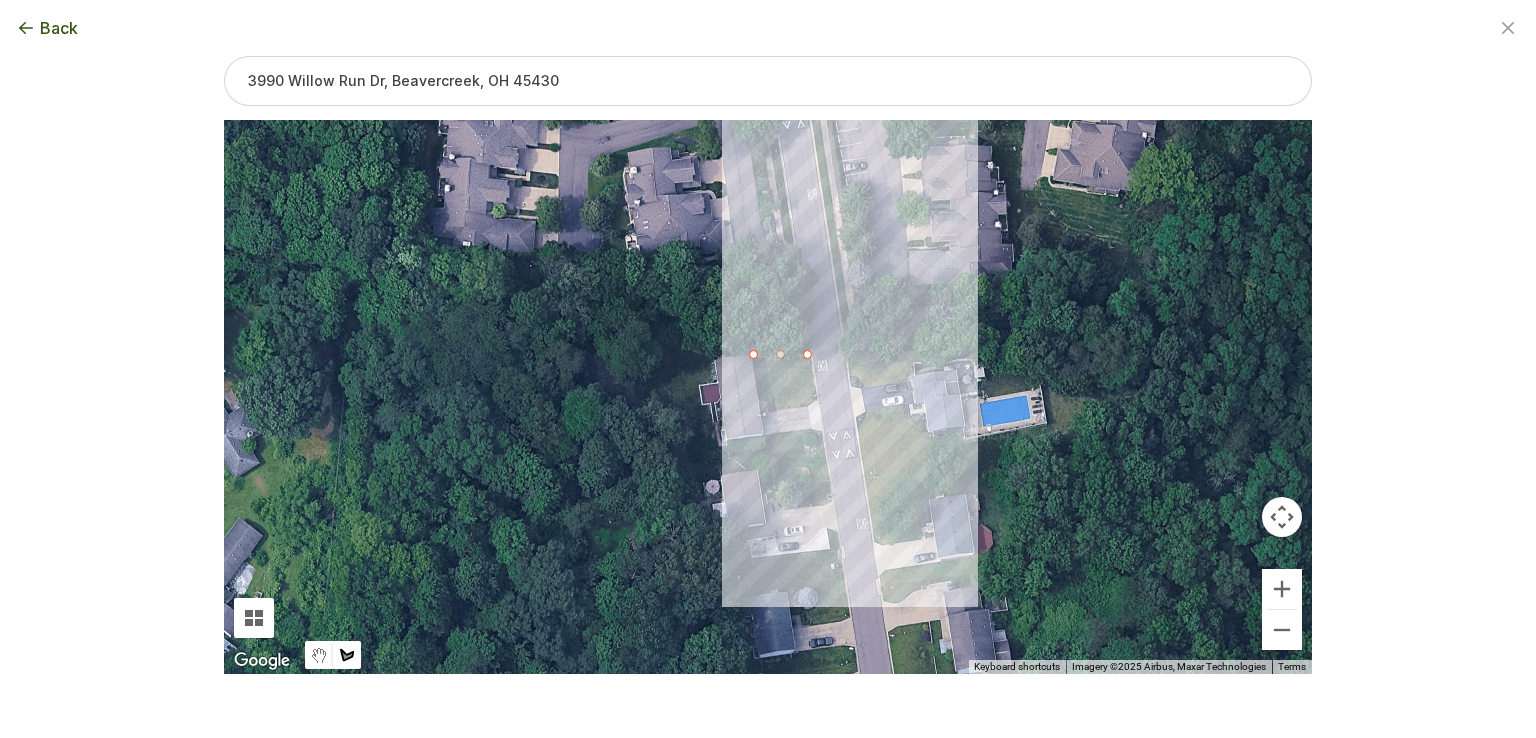 click at bounding box center [768, 397] 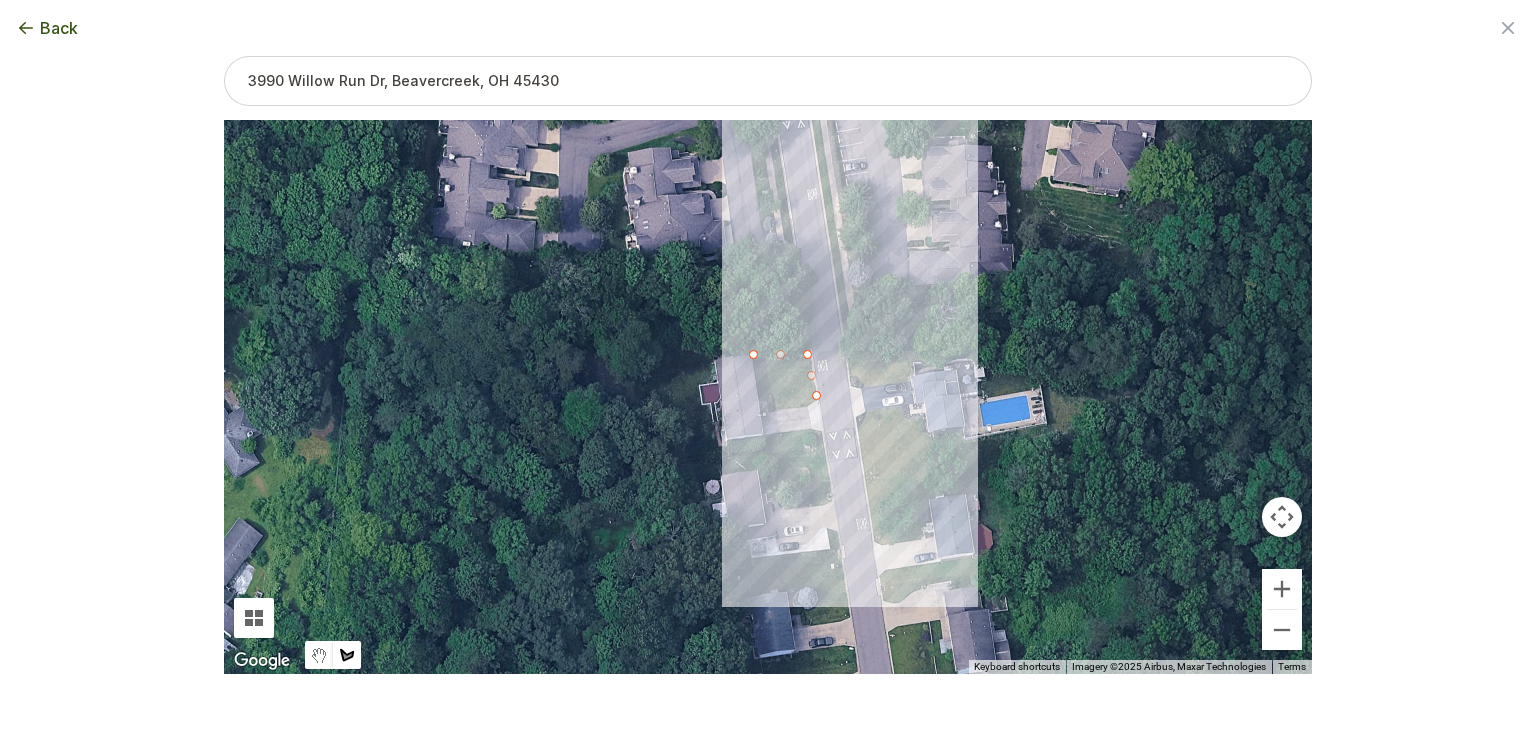 click at bounding box center (768, 397) 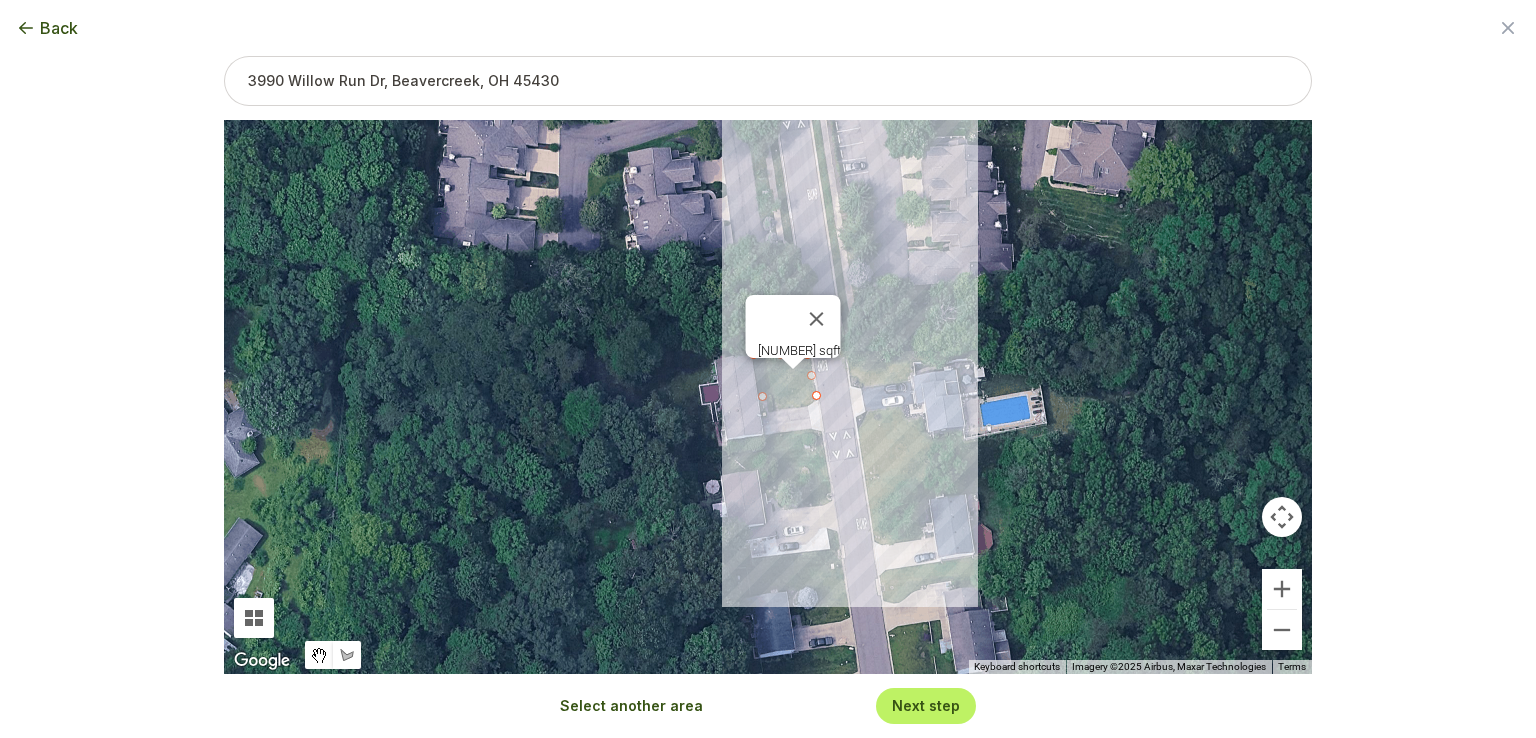 drag, startPoint x: 786, startPoint y: 377, endPoint x: 762, endPoint y: 398, distance: 31.890438 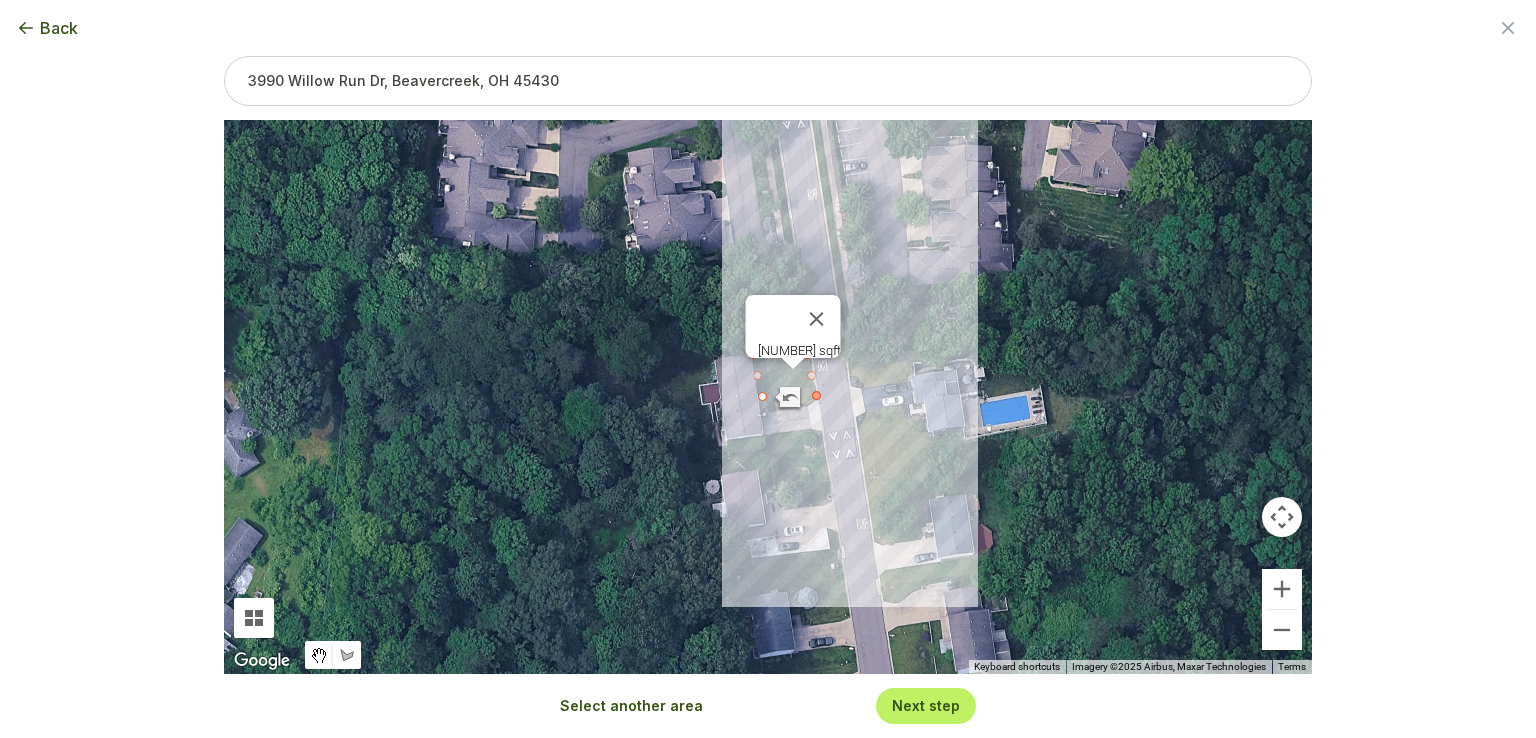 click at bounding box center (817, 396) 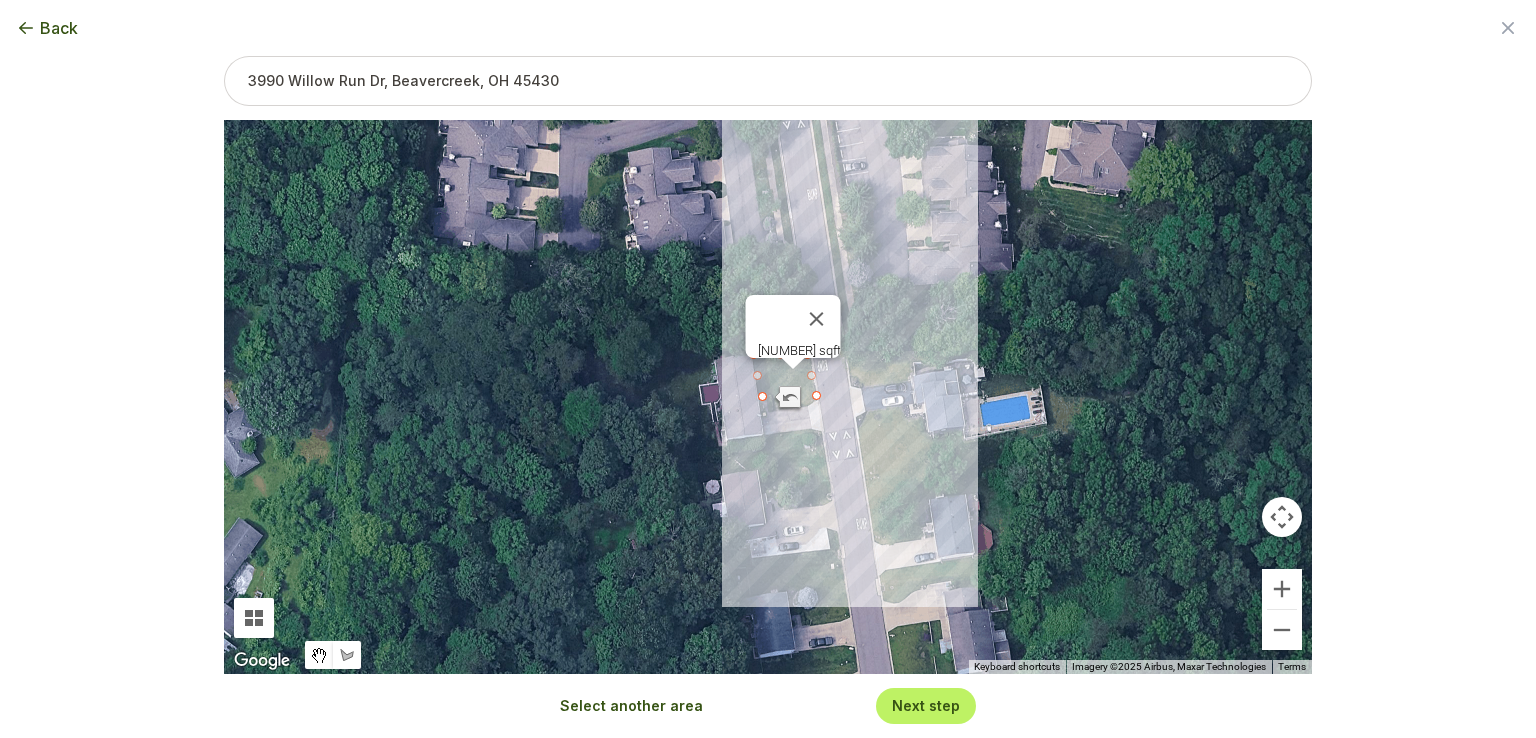 drag, startPoint x: 778, startPoint y: 397, endPoint x: 799, endPoint y: 417, distance: 29 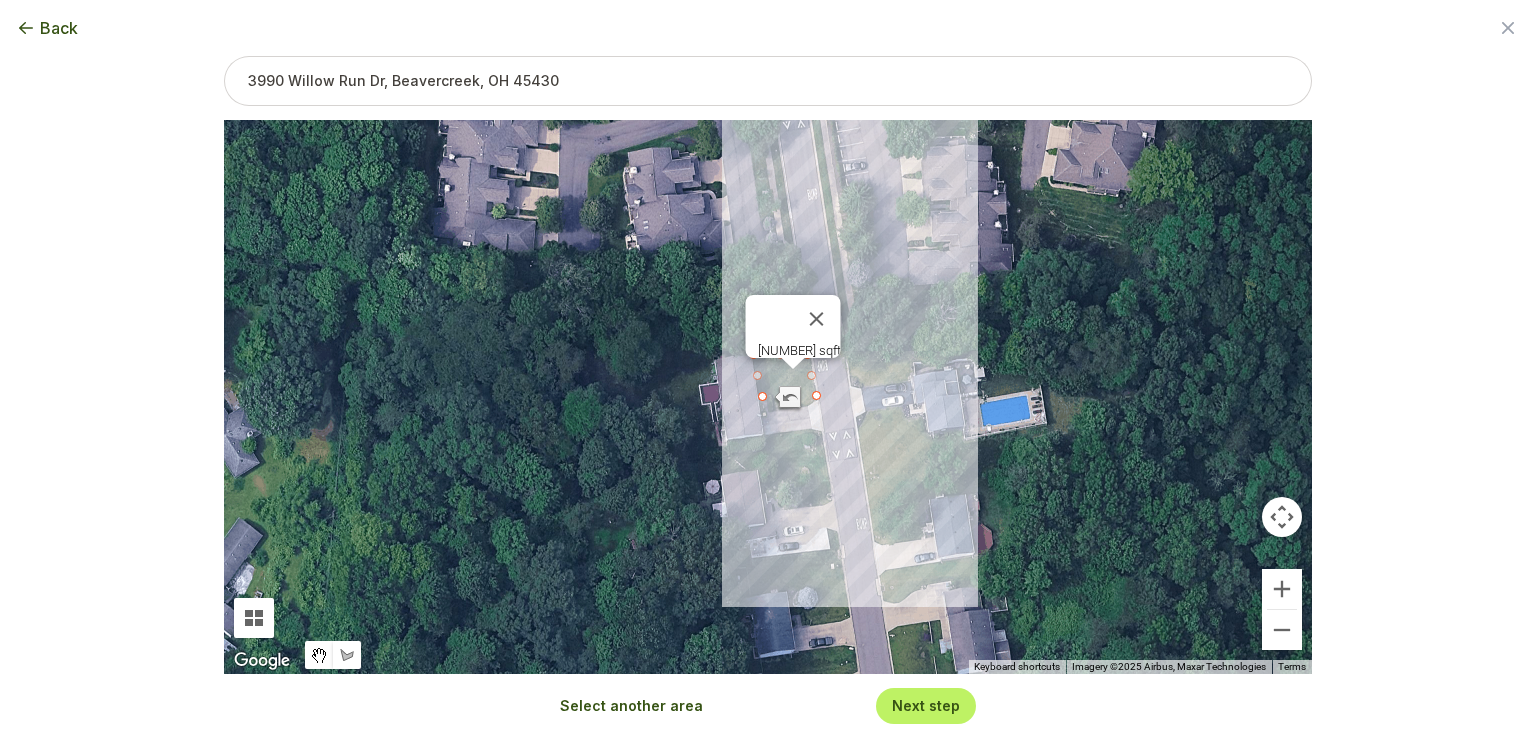 drag, startPoint x: 775, startPoint y: 397, endPoint x: 807, endPoint y: 421, distance: 40 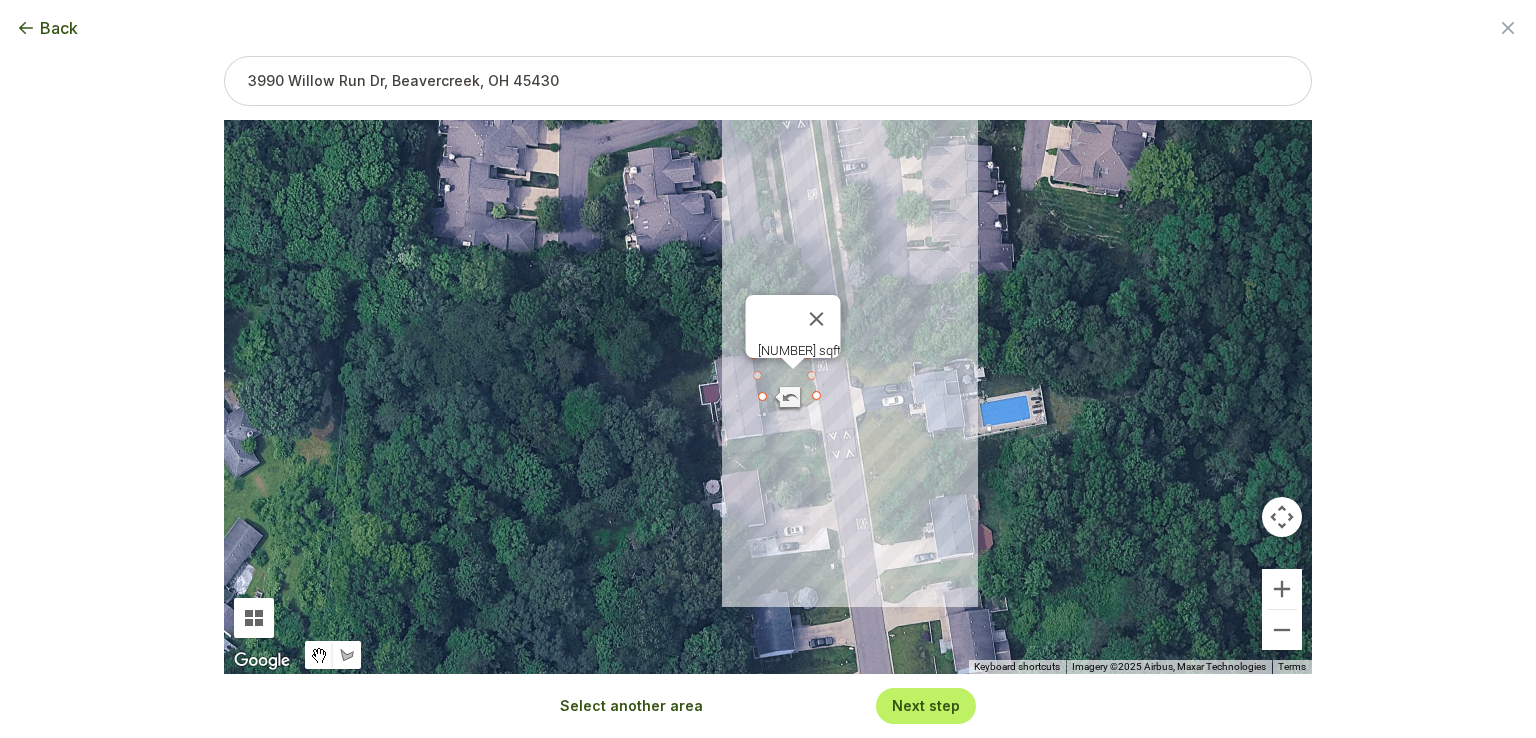 click on "[NUMBER] sqft" at bounding box center (768, 397) 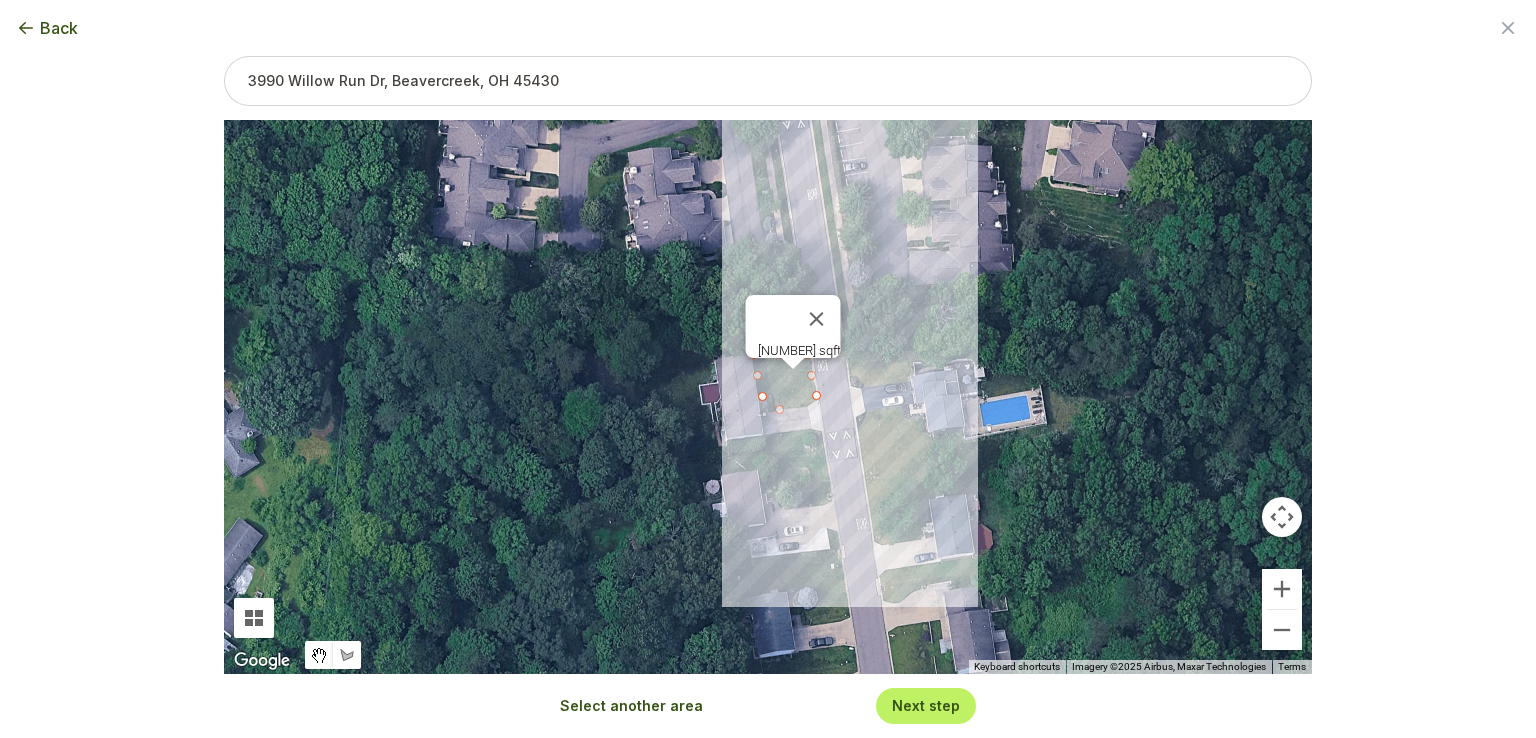 drag, startPoint x: 788, startPoint y: 398, endPoint x: 776, endPoint y: 413, distance: 19.209373 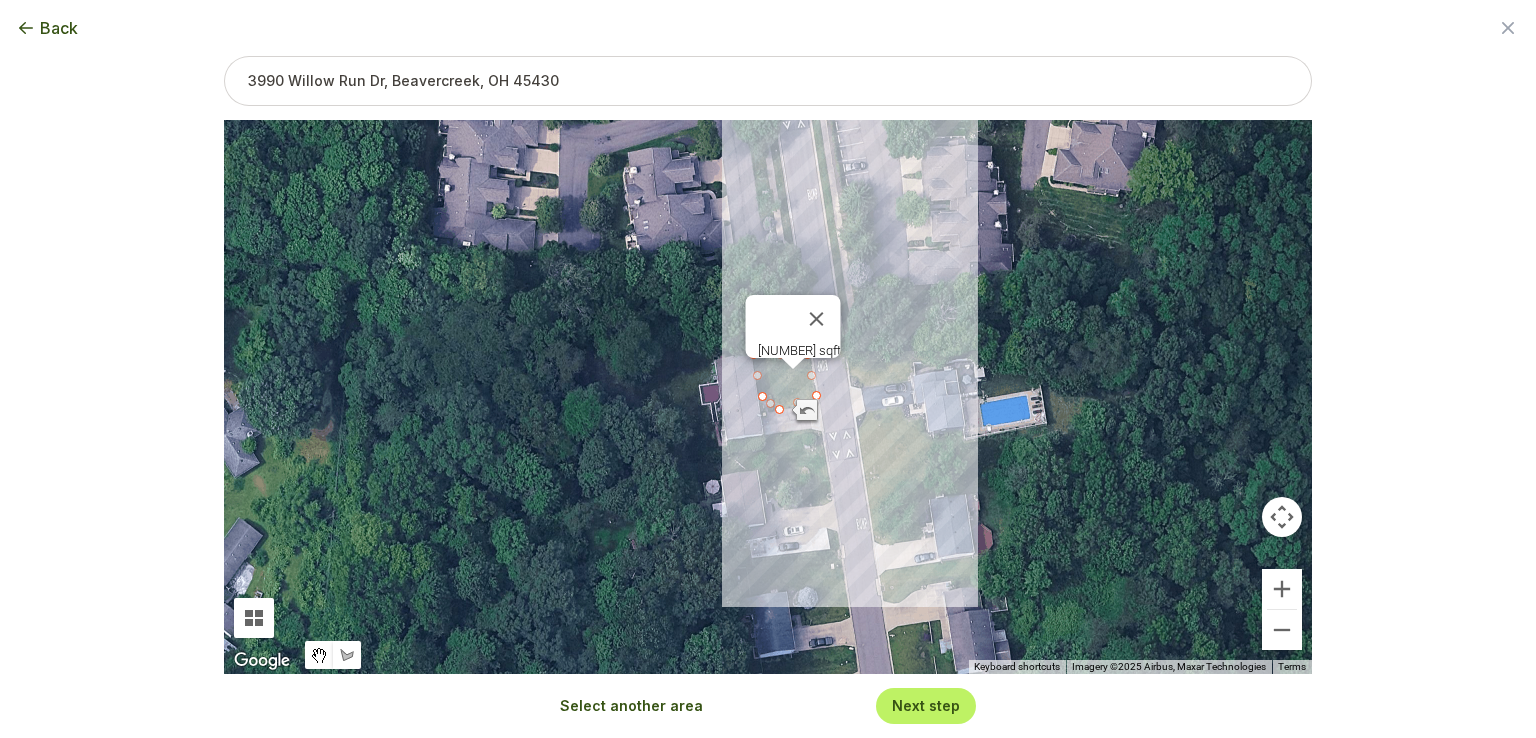 click on "[NUMBER] sqft" at bounding box center [768, 397] 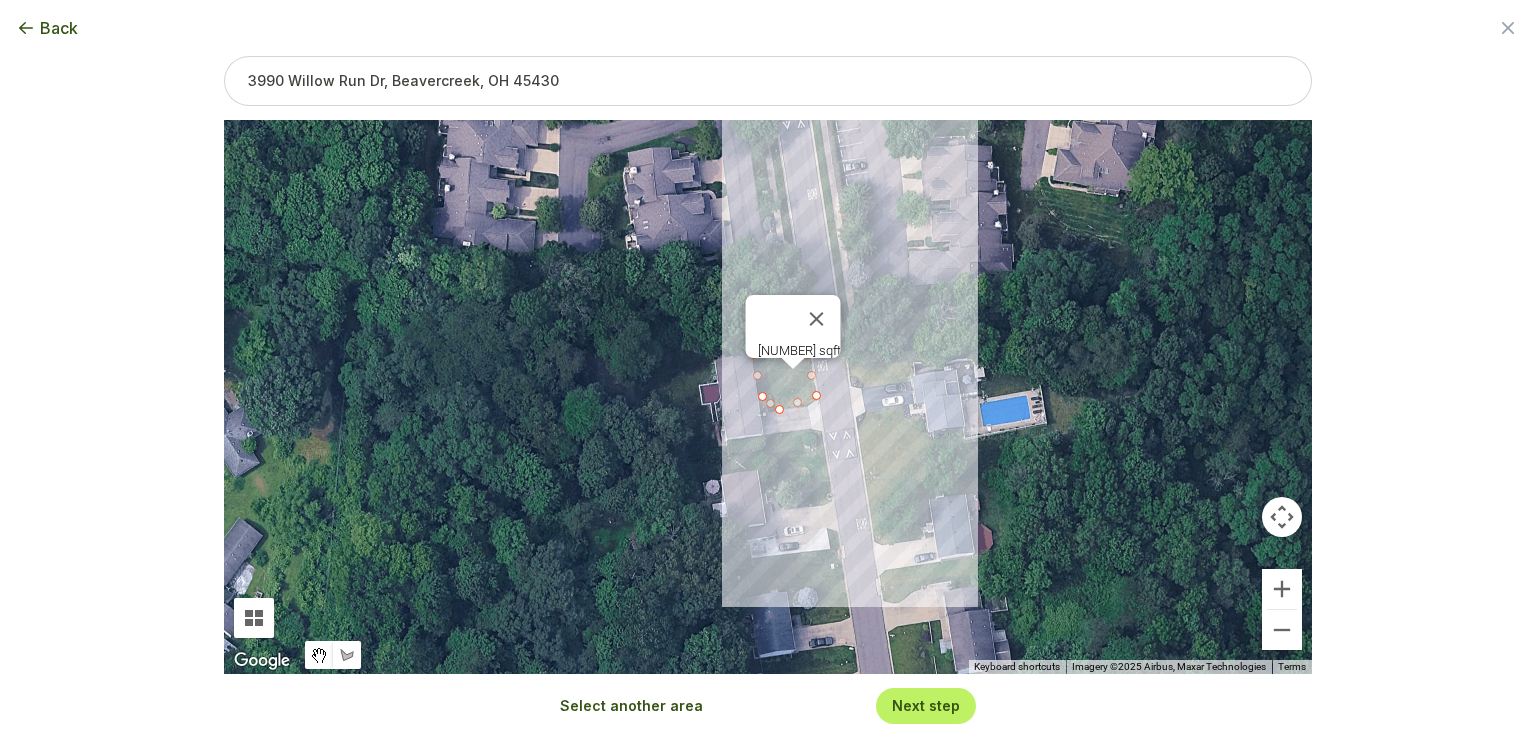 click on "Next step" at bounding box center (926, 705) 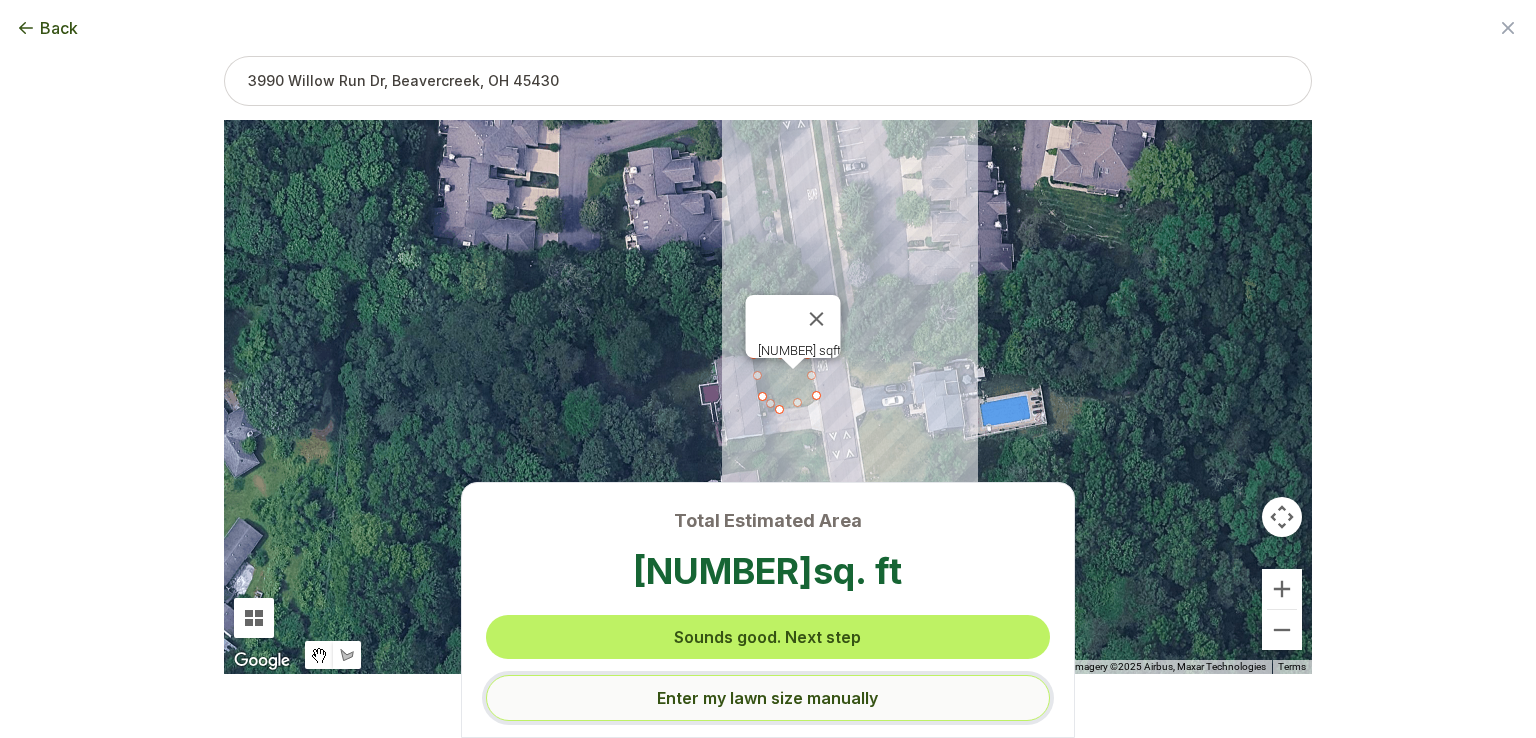 click on "Enter my lawn size manually" at bounding box center [768, 698] 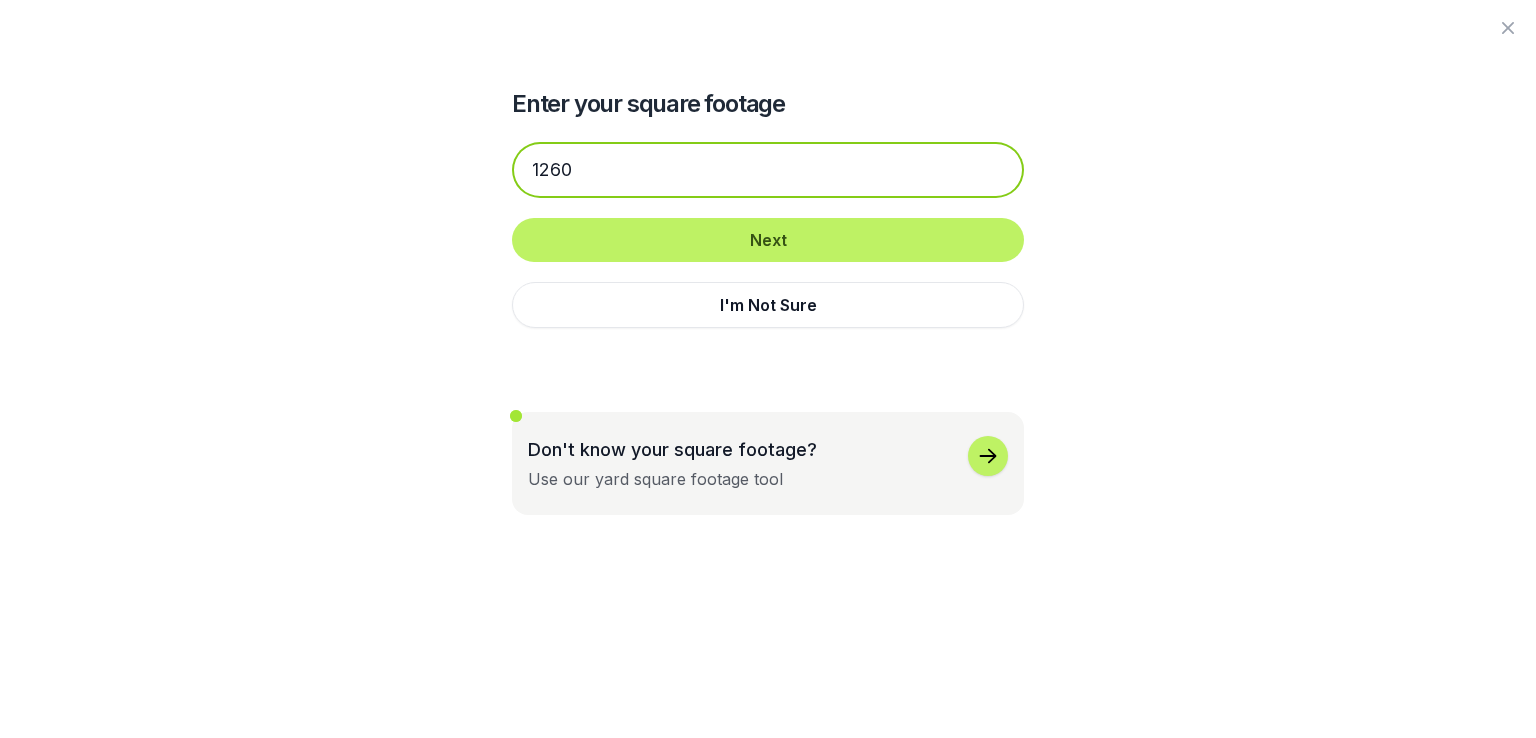 drag, startPoint x: 604, startPoint y: 183, endPoint x: 454, endPoint y: 158, distance: 152.06906 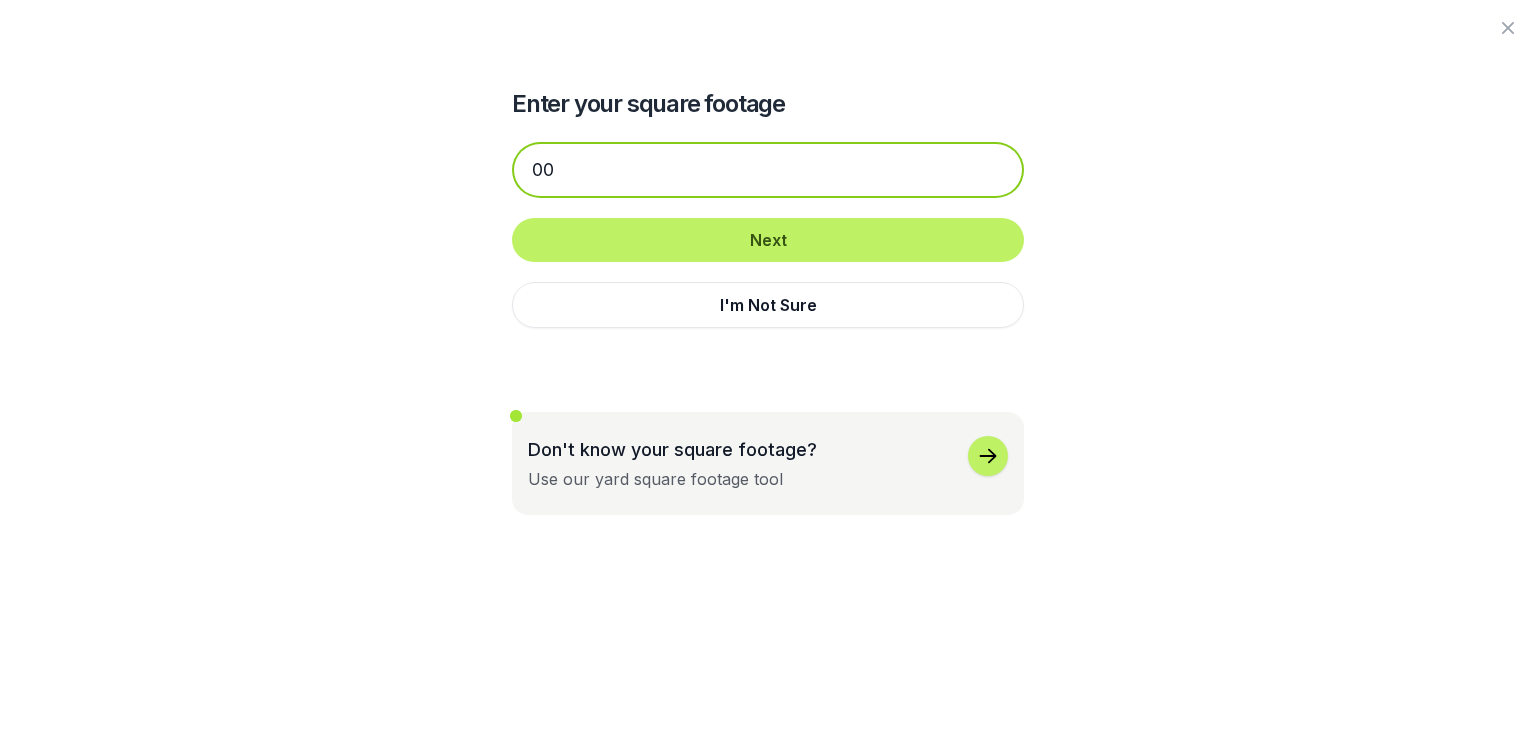 type on "0" 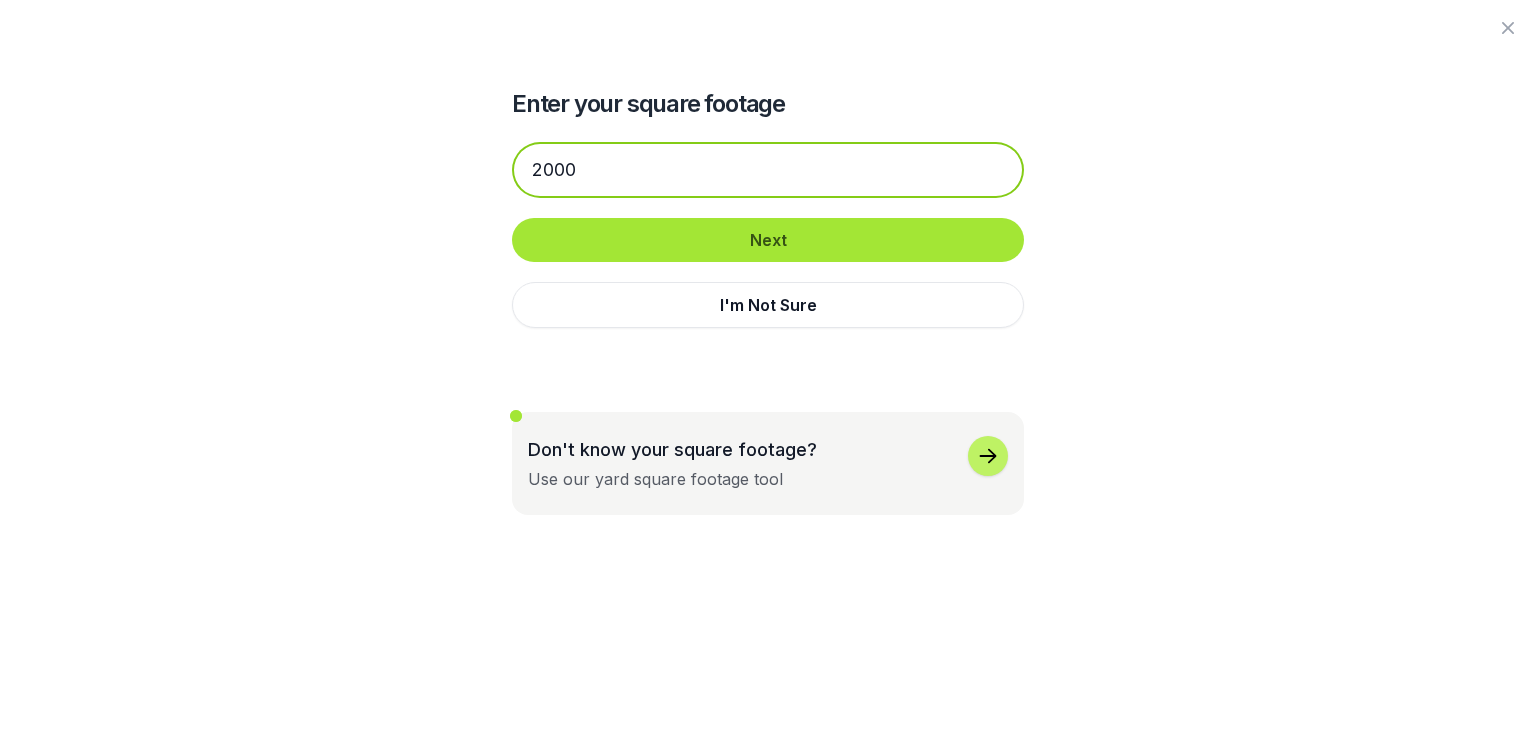 type on "2000" 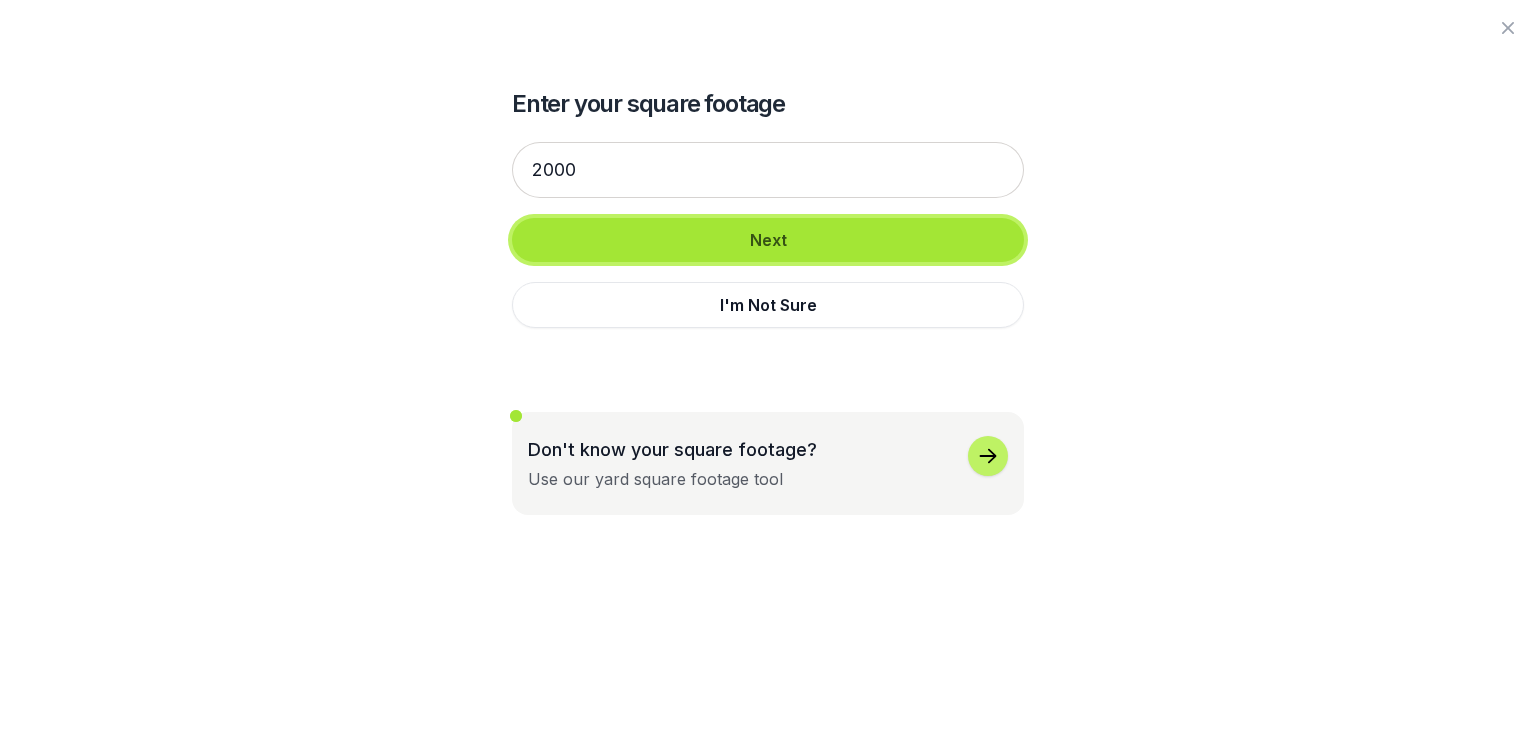 click on "Next" at bounding box center (768, 240) 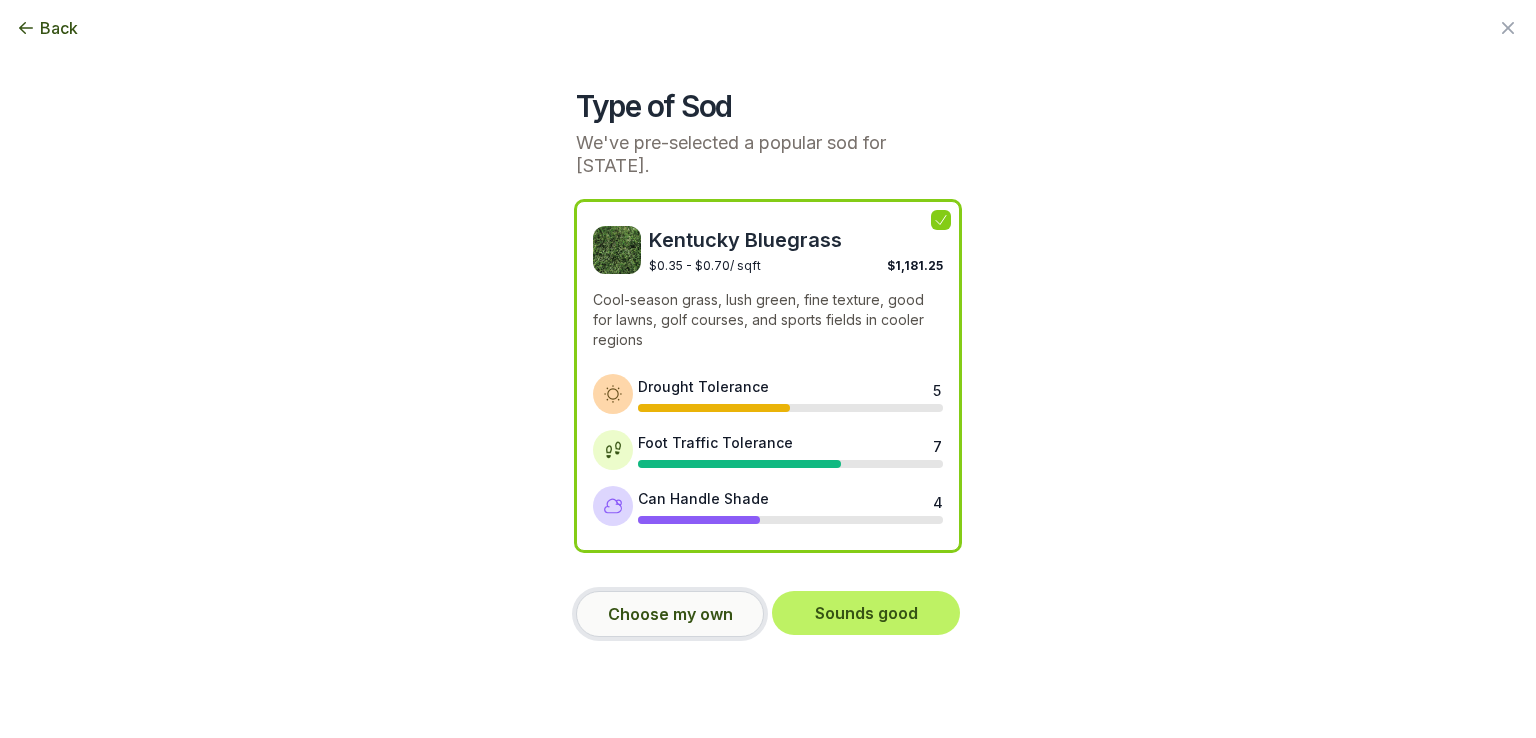 click on "Choose my own" at bounding box center [670, 614] 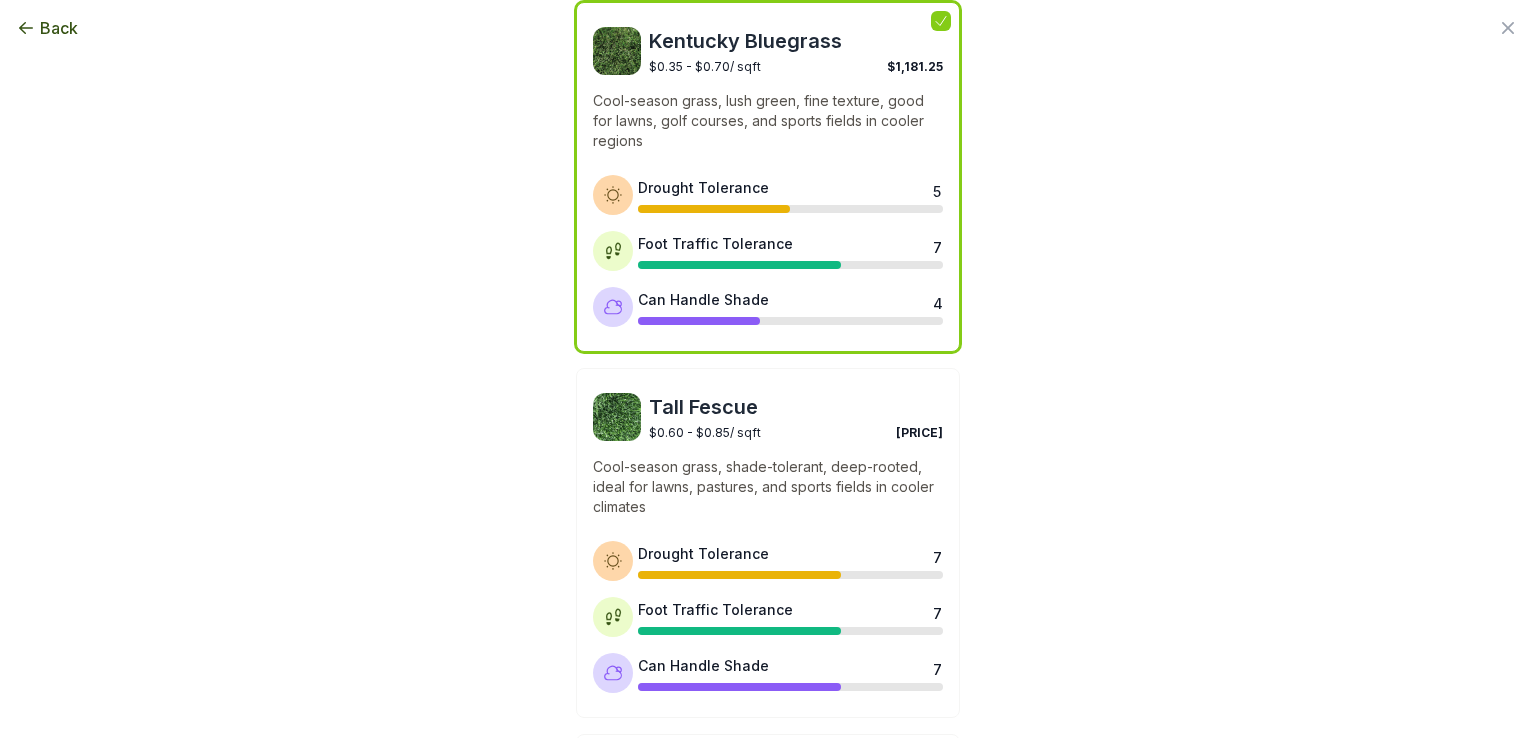 scroll, scrollTop: 203, scrollLeft: 0, axis: vertical 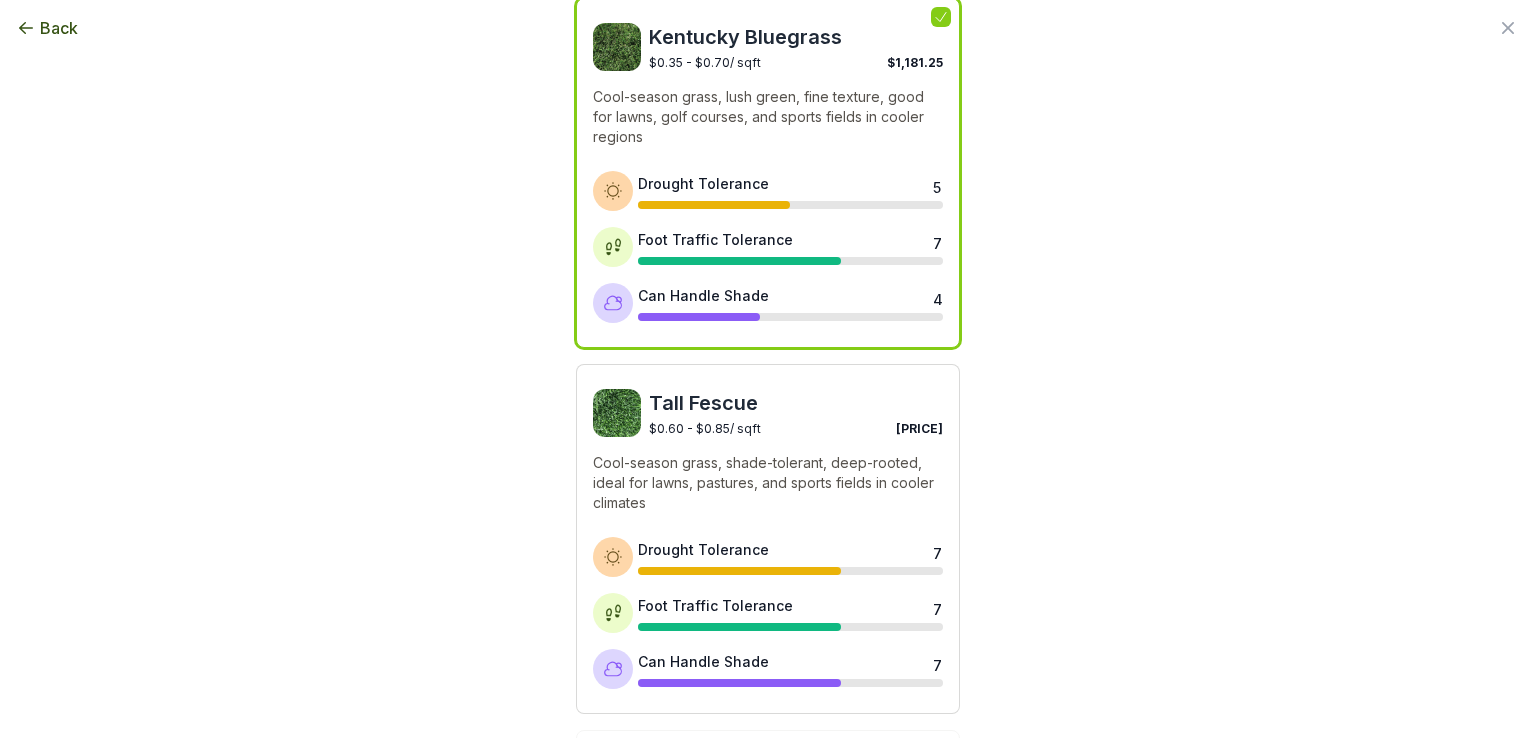 click on "$0.60 - $0.85  / sqft" at bounding box center [705, 428] 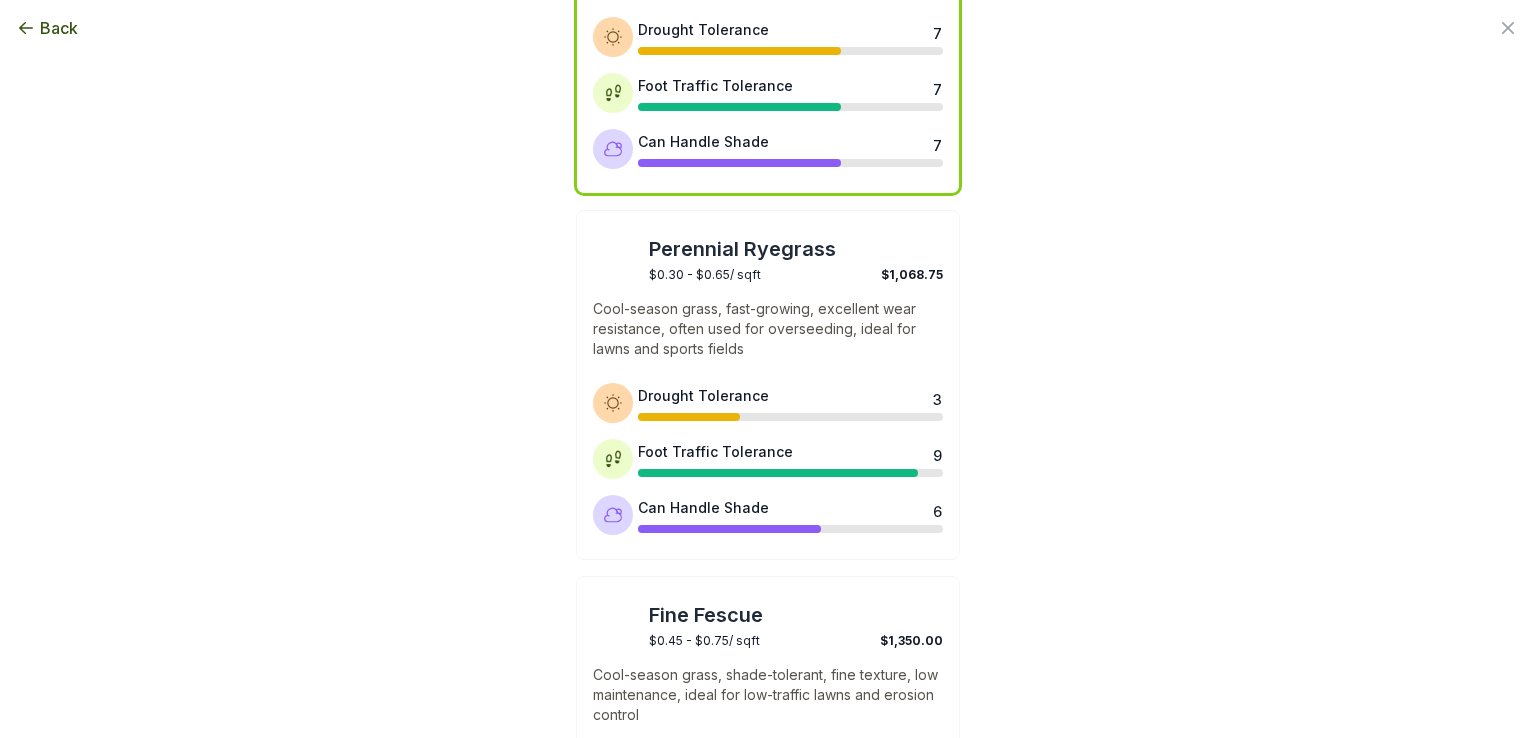 scroll, scrollTop: 0, scrollLeft: 0, axis: both 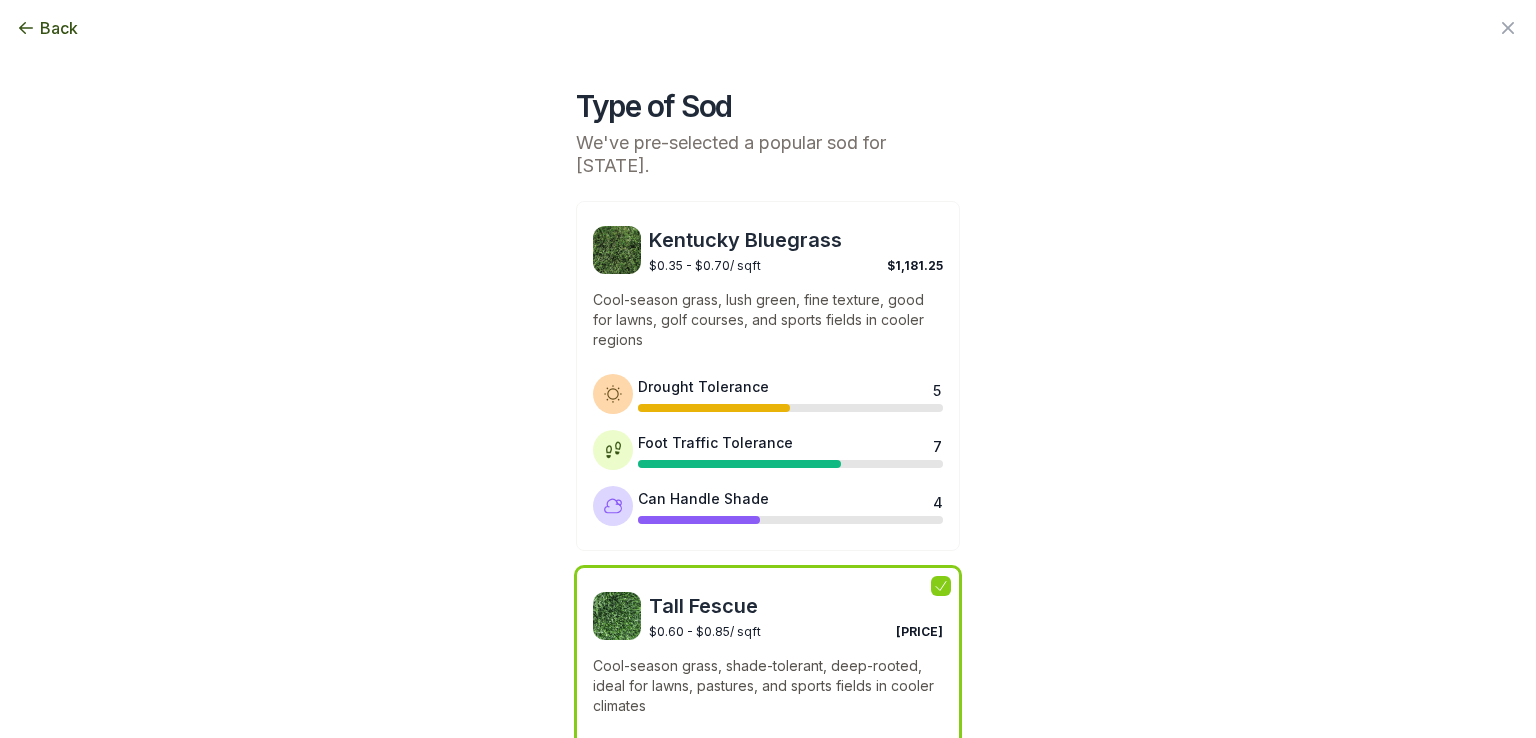 click 